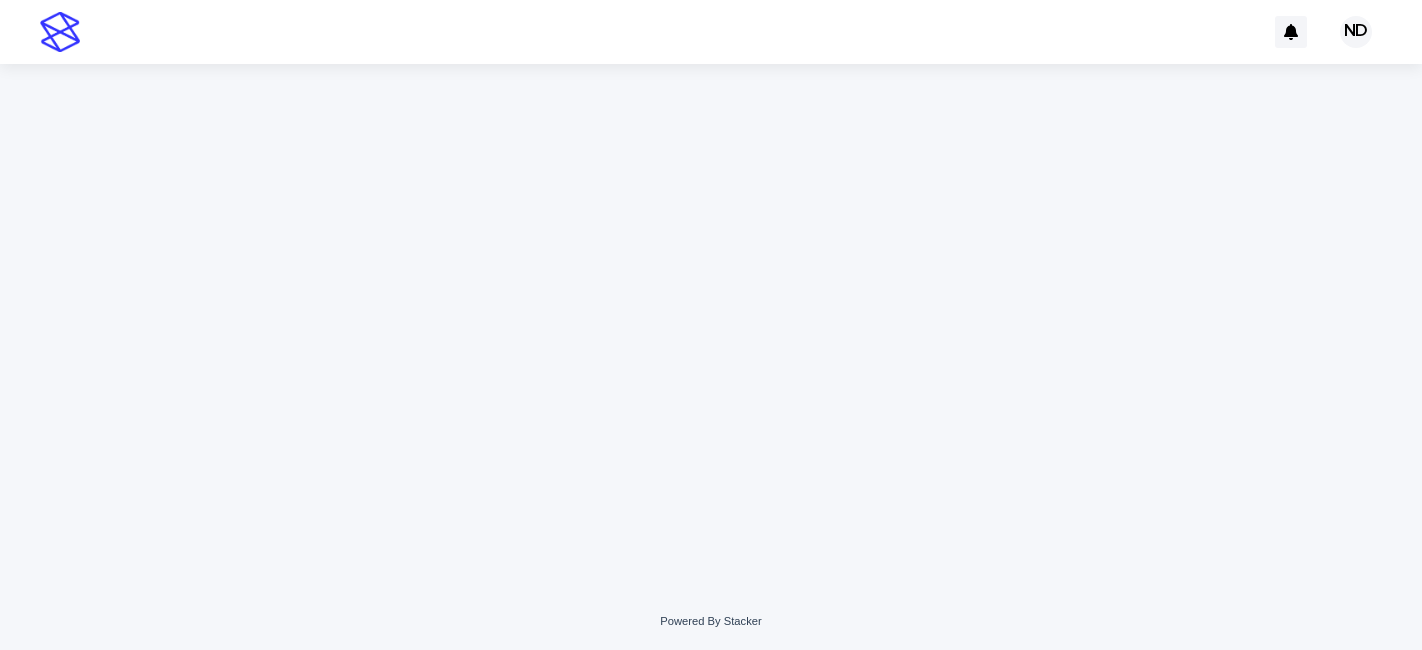 scroll, scrollTop: 0, scrollLeft: 0, axis: both 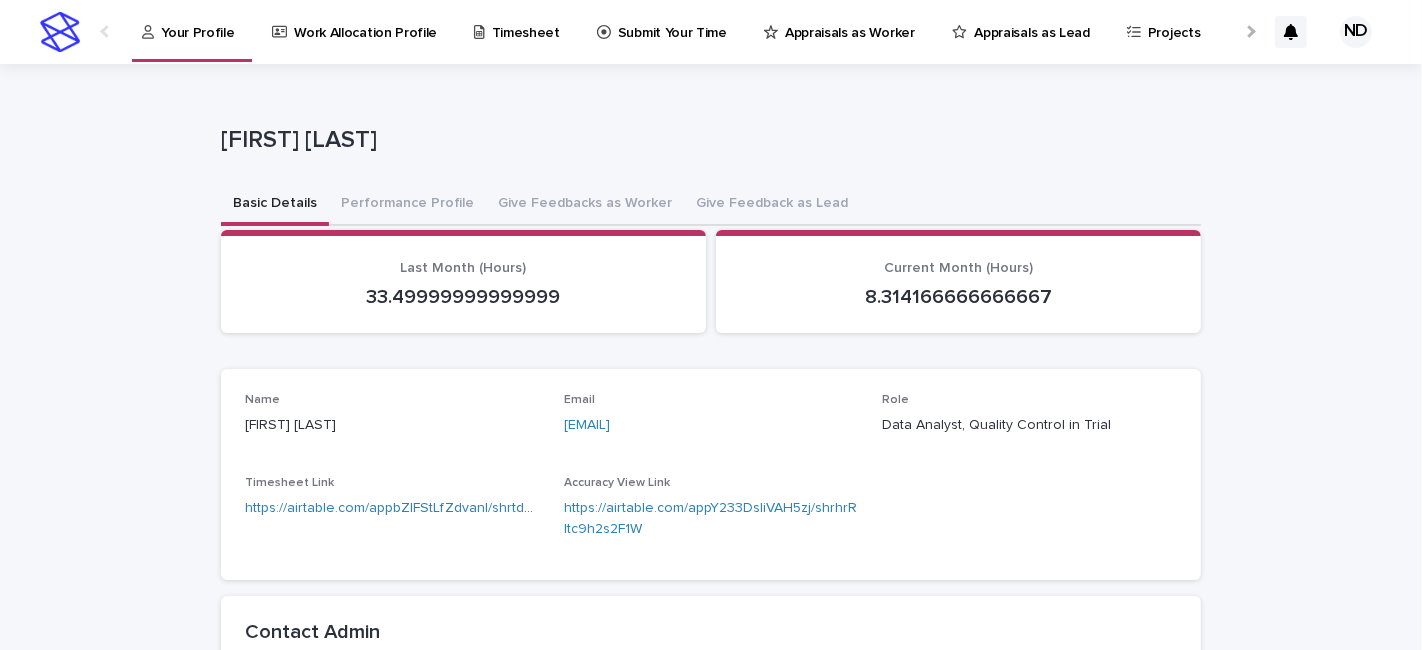 click on "**********" at bounding box center [711, 471] 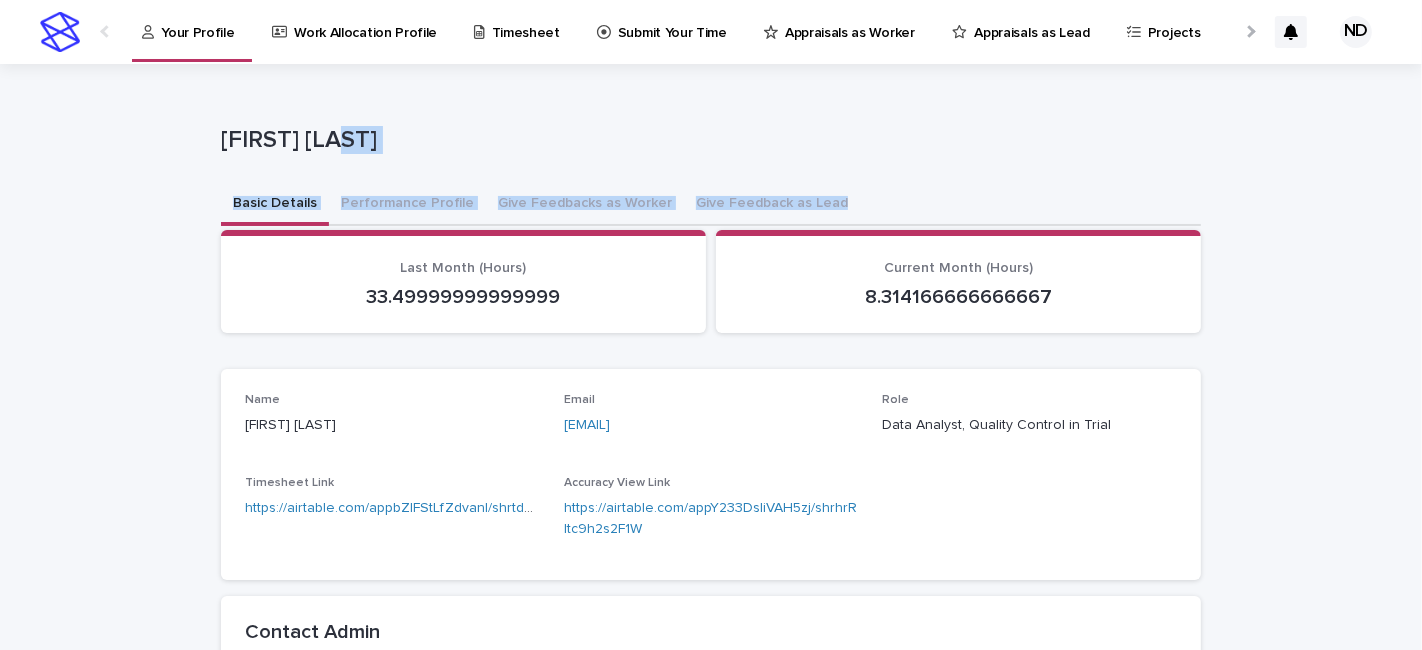 drag, startPoint x: 834, startPoint y: 201, endPoint x: 471, endPoint y: 143, distance: 367.6044 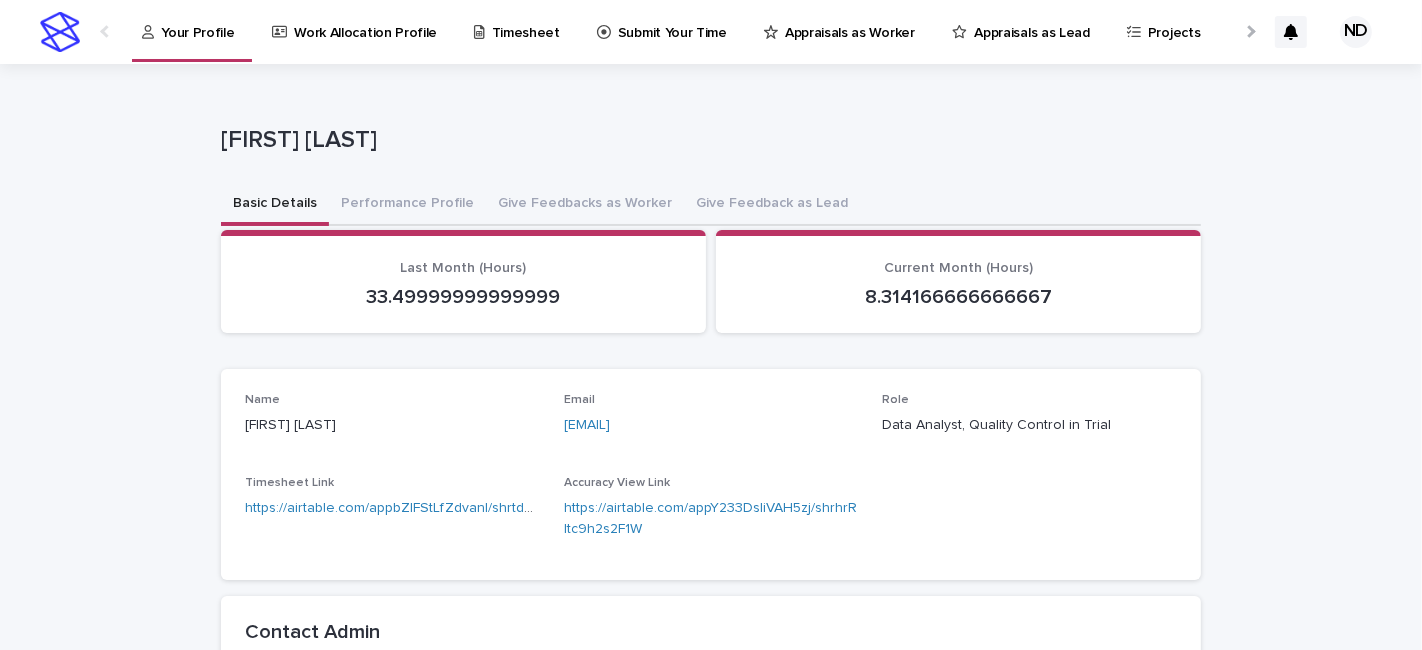 click on "Submit Your Time" at bounding box center (672, 21) 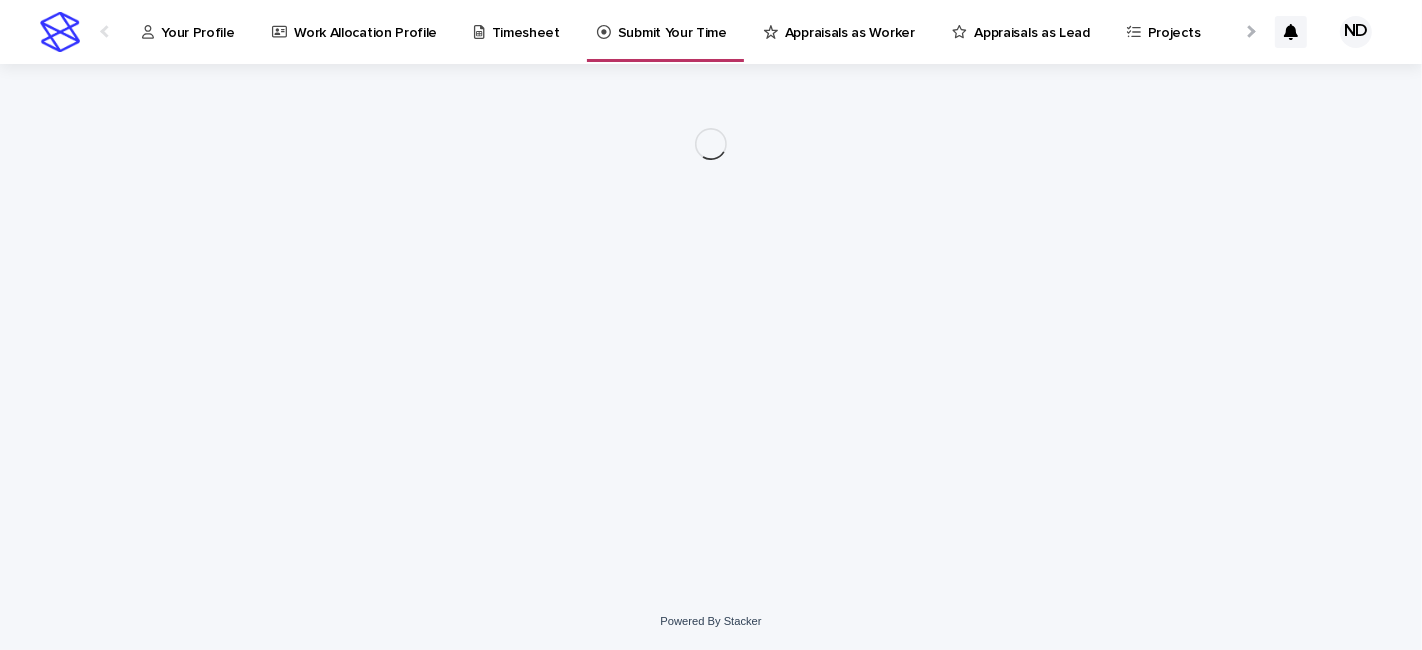 click on "Submit Your Time" at bounding box center (672, 21) 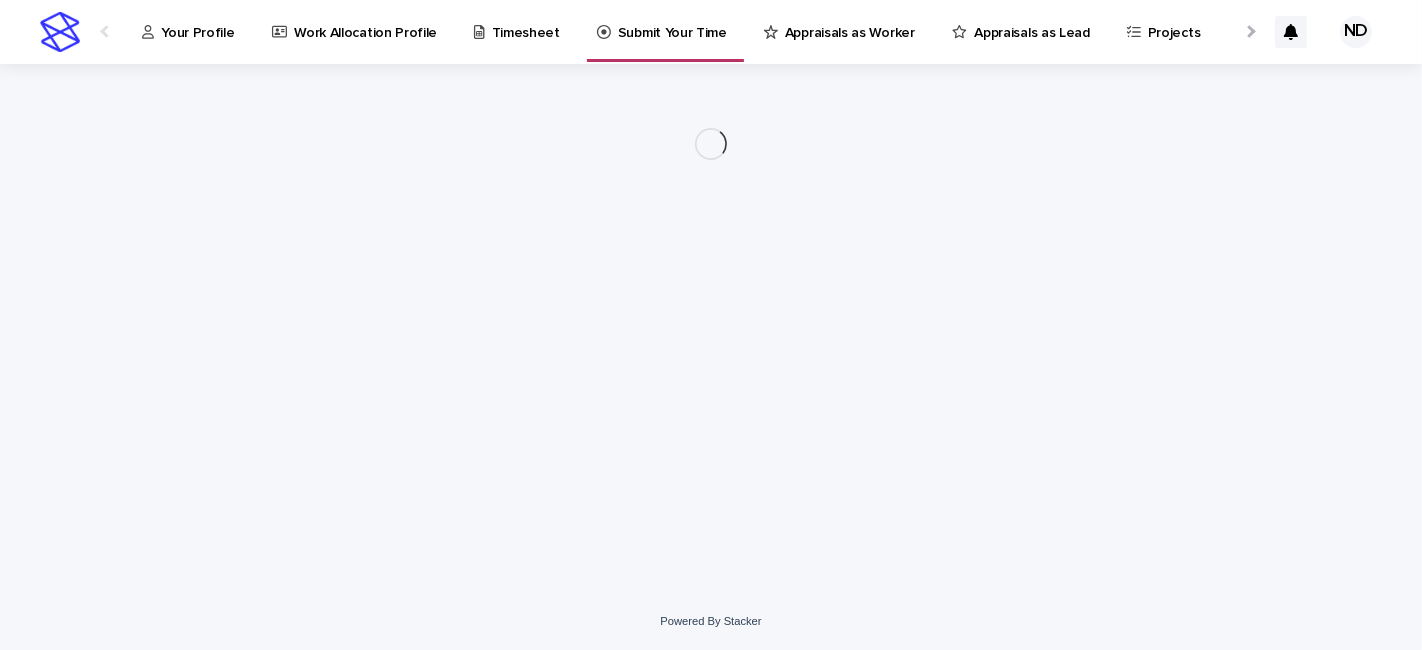 click on "Timesheet" at bounding box center (526, 21) 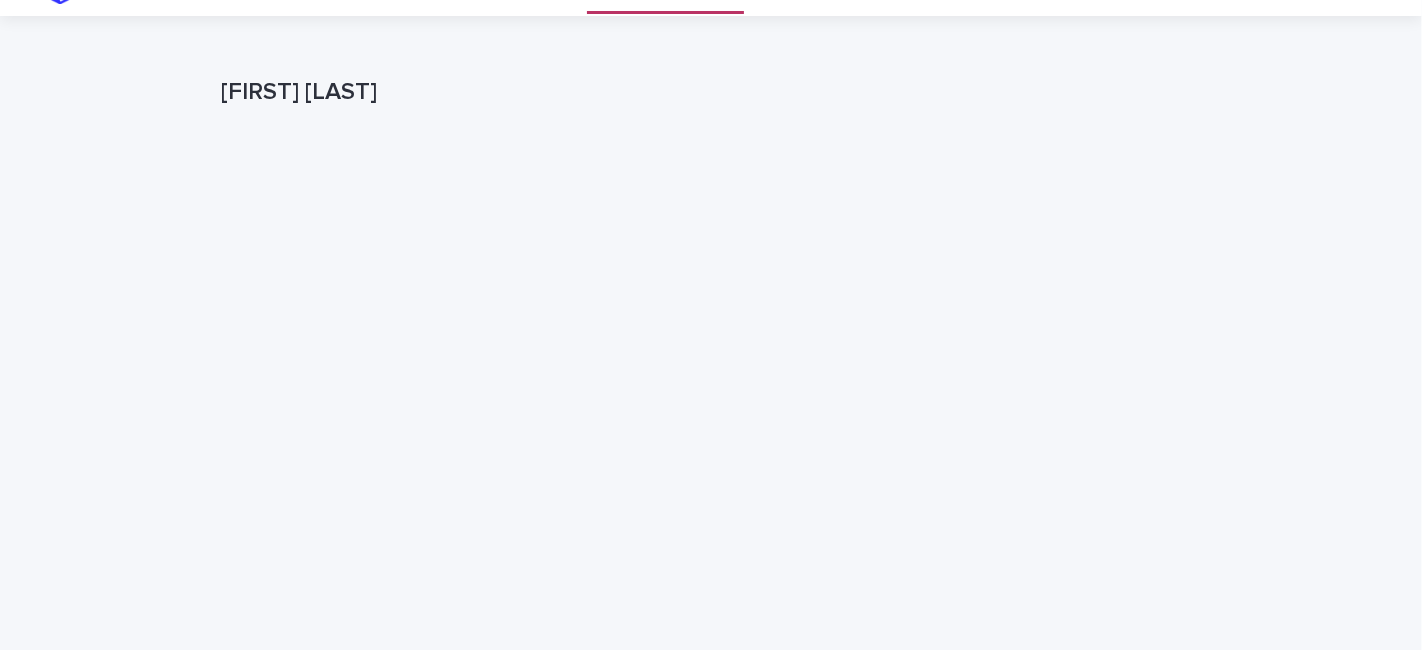 scroll, scrollTop: 0, scrollLeft: 0, axis: both 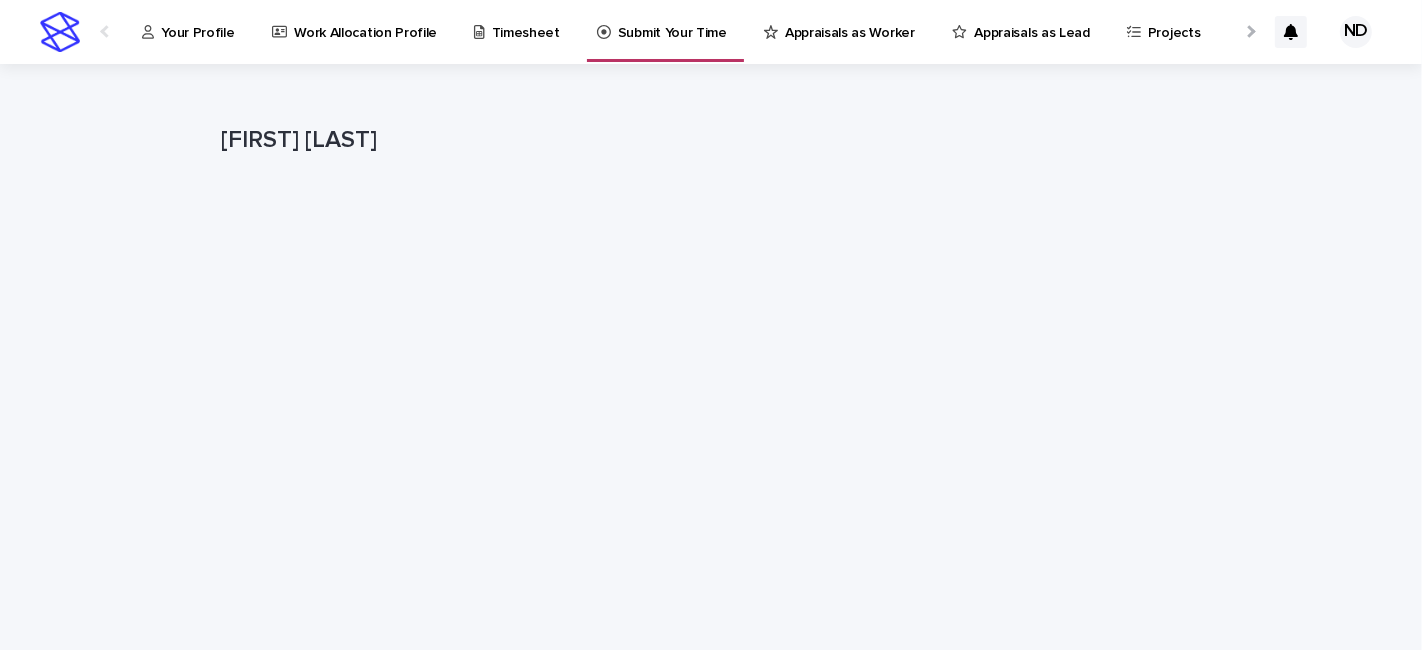 click on "Timesheet" at bounding box center (520, 31) 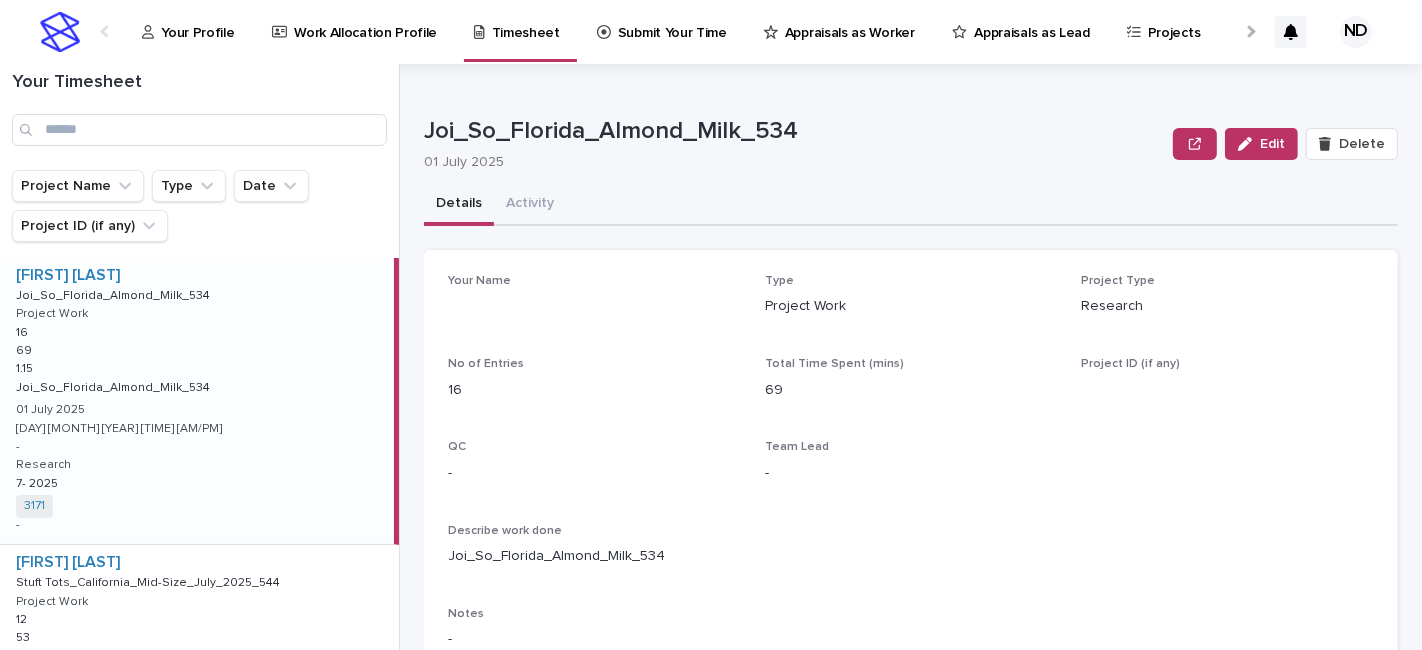 scroll, scrollTop: 6811, scrollLeft: 0, axis: vertical 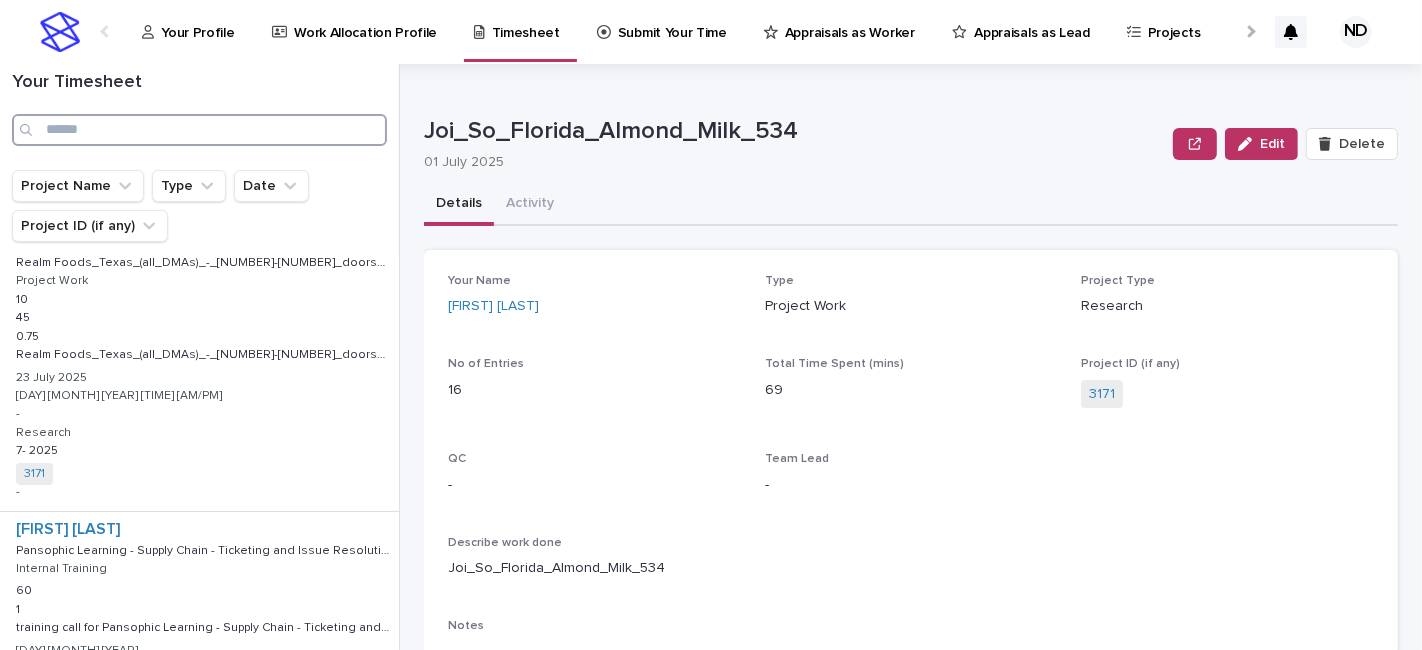 click at bounding box center [199, 130] 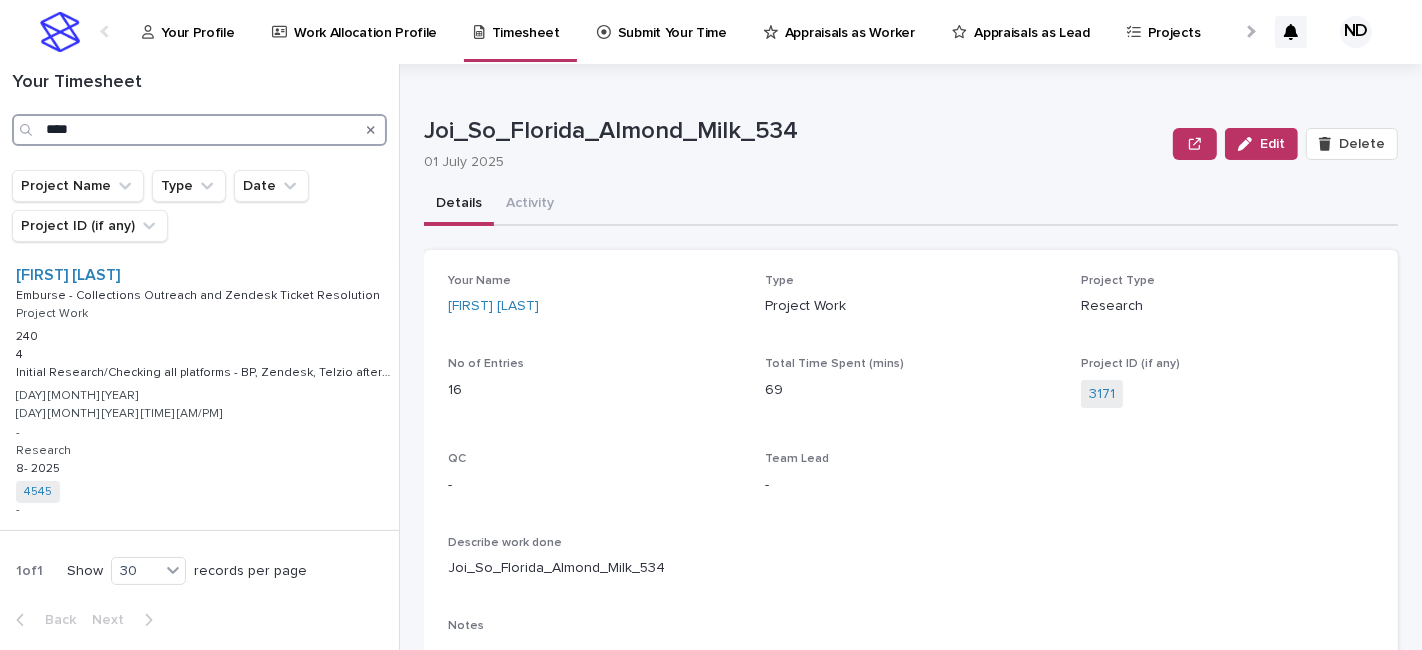 scroll, scrollTop: 0, scrollLeft: 0, axis: both 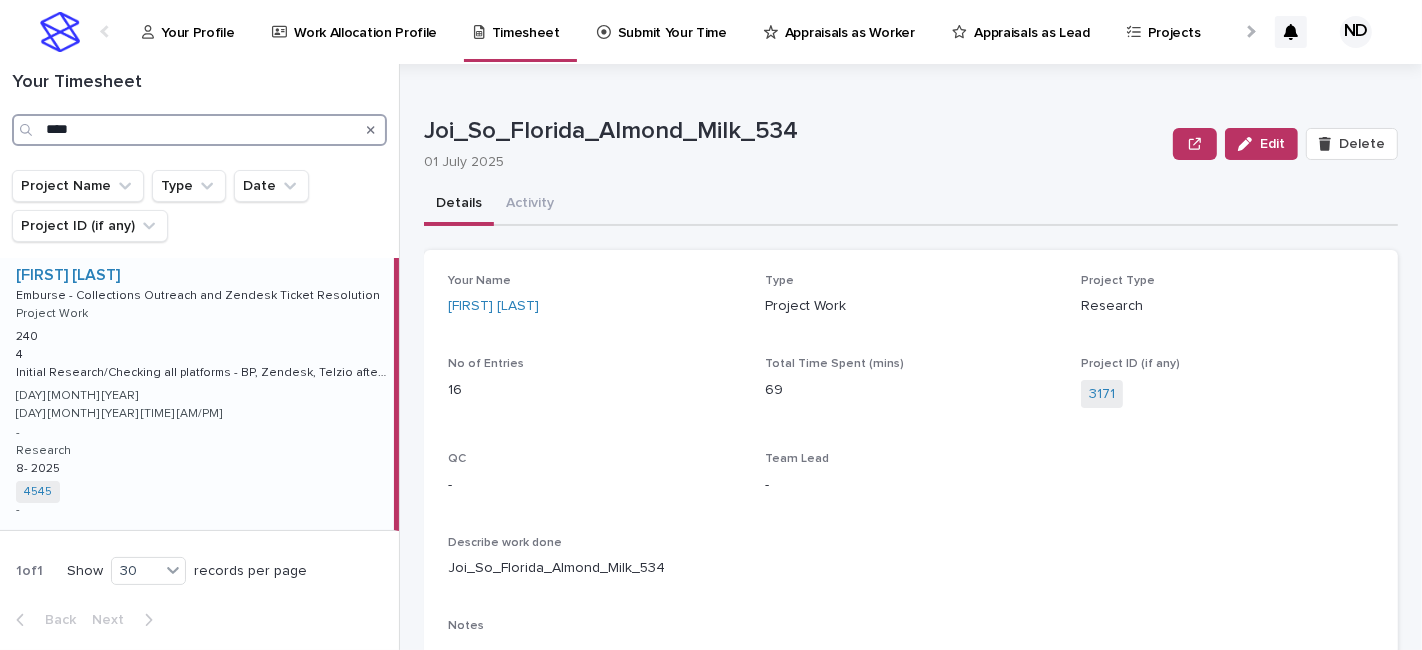 type on "****" 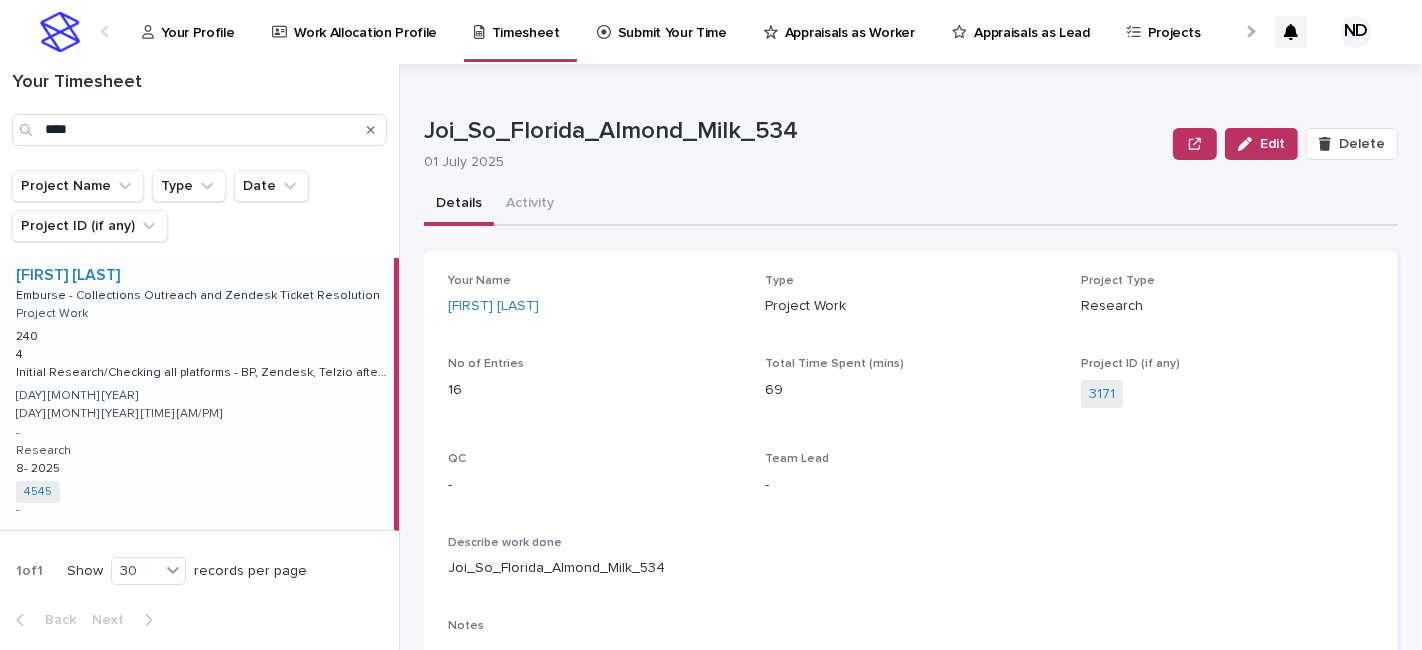 click on "Nina Dcosta   Emburse - Collections Outreach and Zendesk Ticket Resolution  Emburse - Collections Outreach and Zendesk Ticket Resolution    Project Work 240 240   4 4   Initial Research/Checking all platforms - BP, Zendesk, Telzio after client calls Initial Research/Checking all platforms - BP, Zendesk, Telzio after client calls   04 August 2025 04 August 2025 03:58 pm - Research 8- 2025 8- 2025   4545   + 0 -" at bounding box center (197, 394) 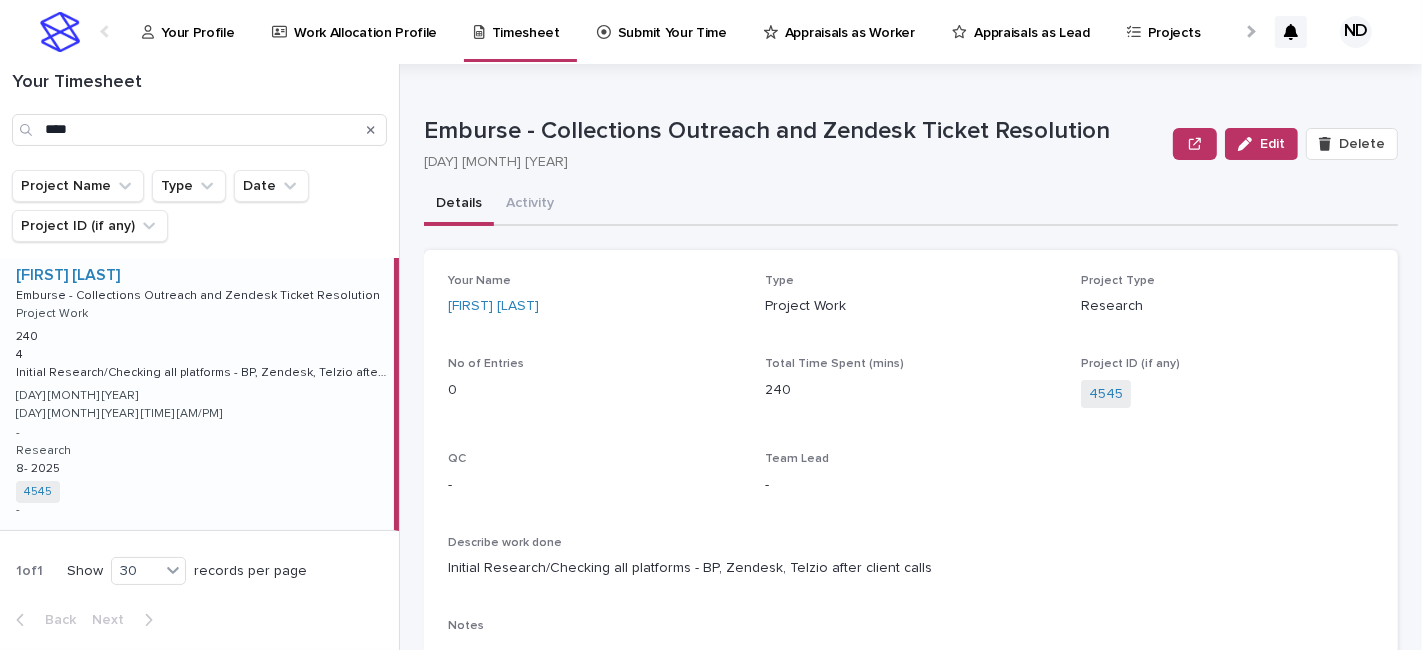click on "Edit" at bounding box center [1272, 144] 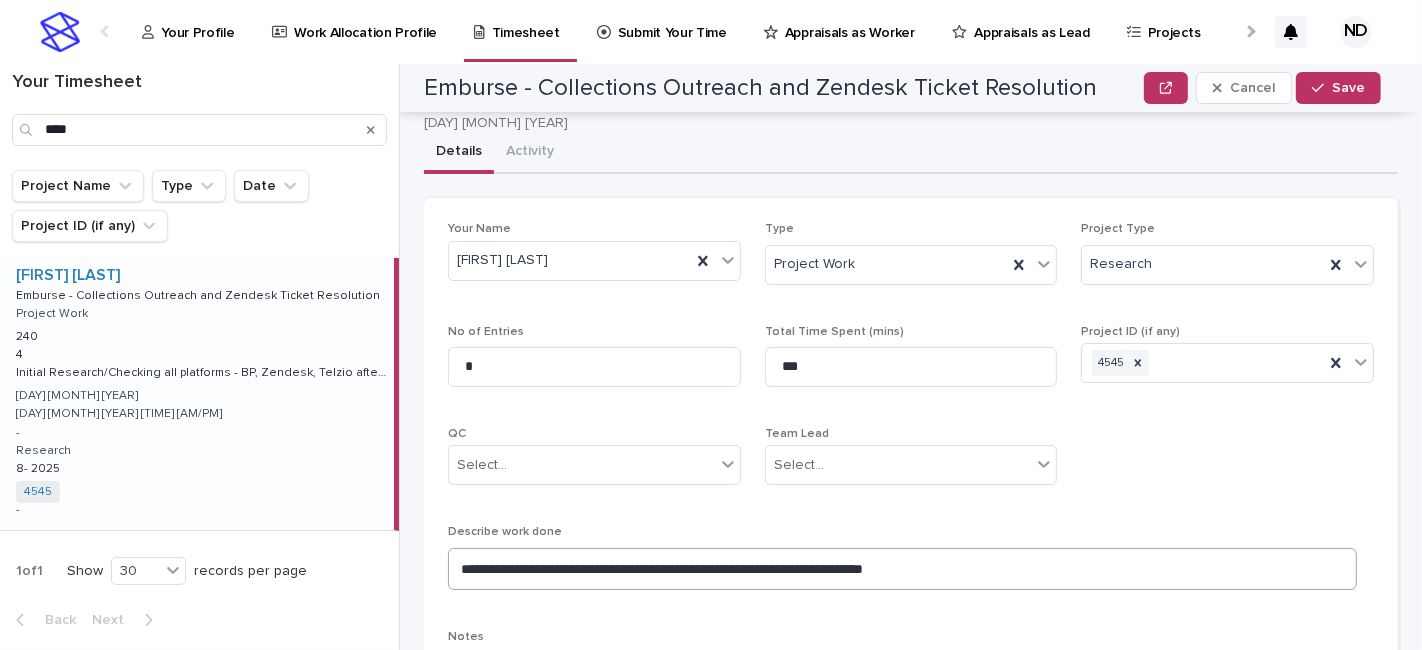 scroll, scrollTop: 0, scrollLeft: 0, axis: both 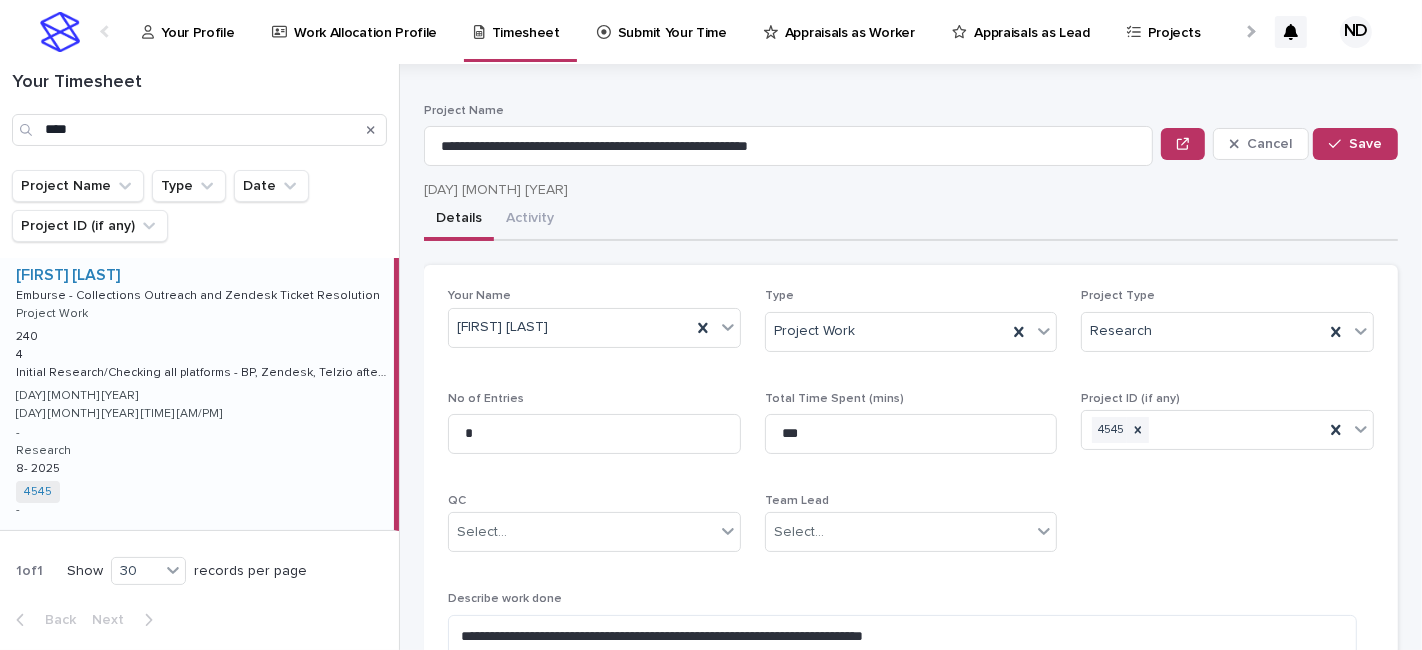 click on "Activity" at bounding box center [530, 220] 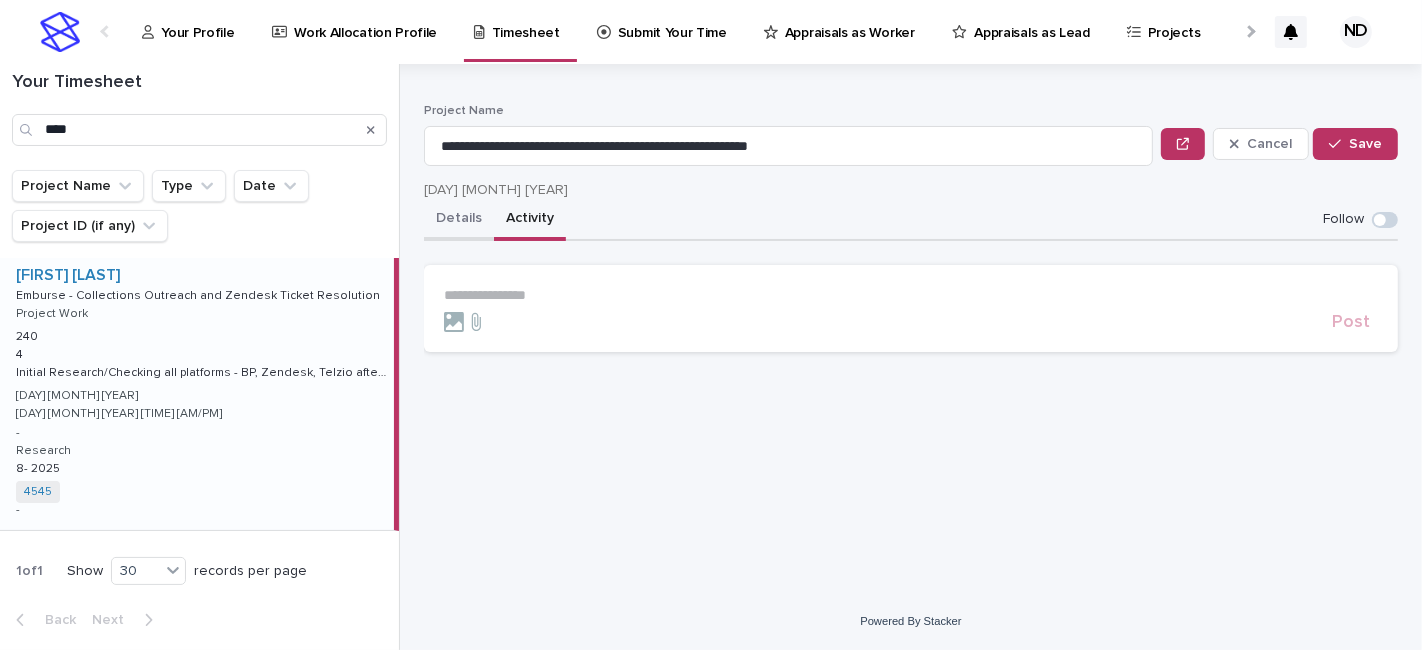 click on "Details" at bounding box center (459, 220) 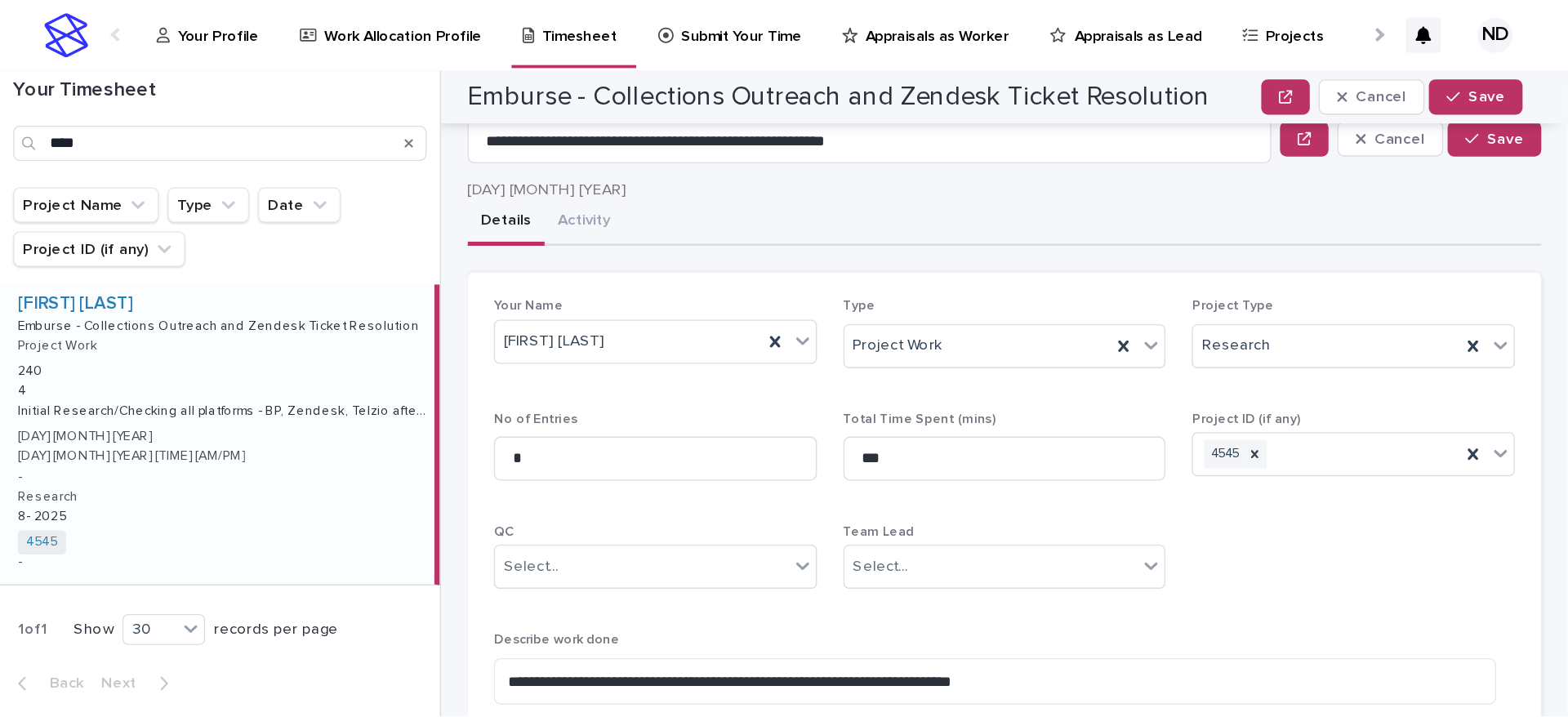 scroll, scrollTop: 0, scrollLeft: 0, axis: both 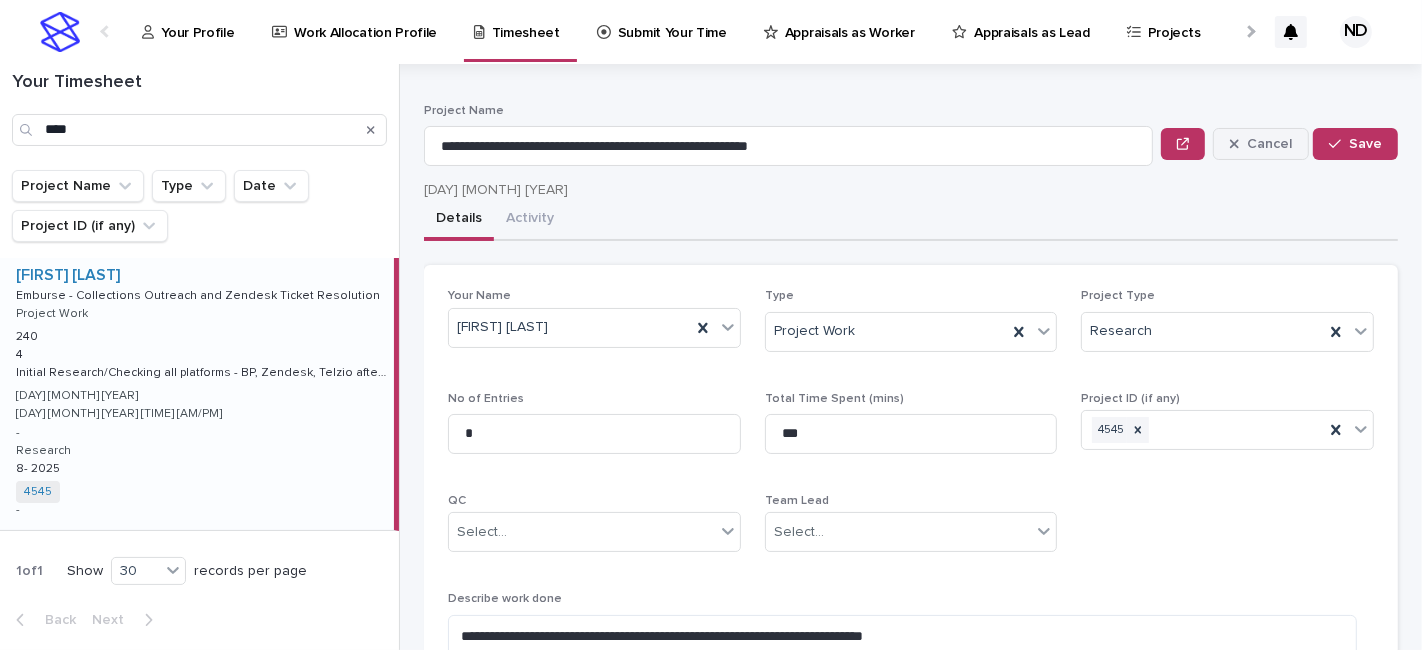 click on "Cancel" at bounding box center (1269, 144) 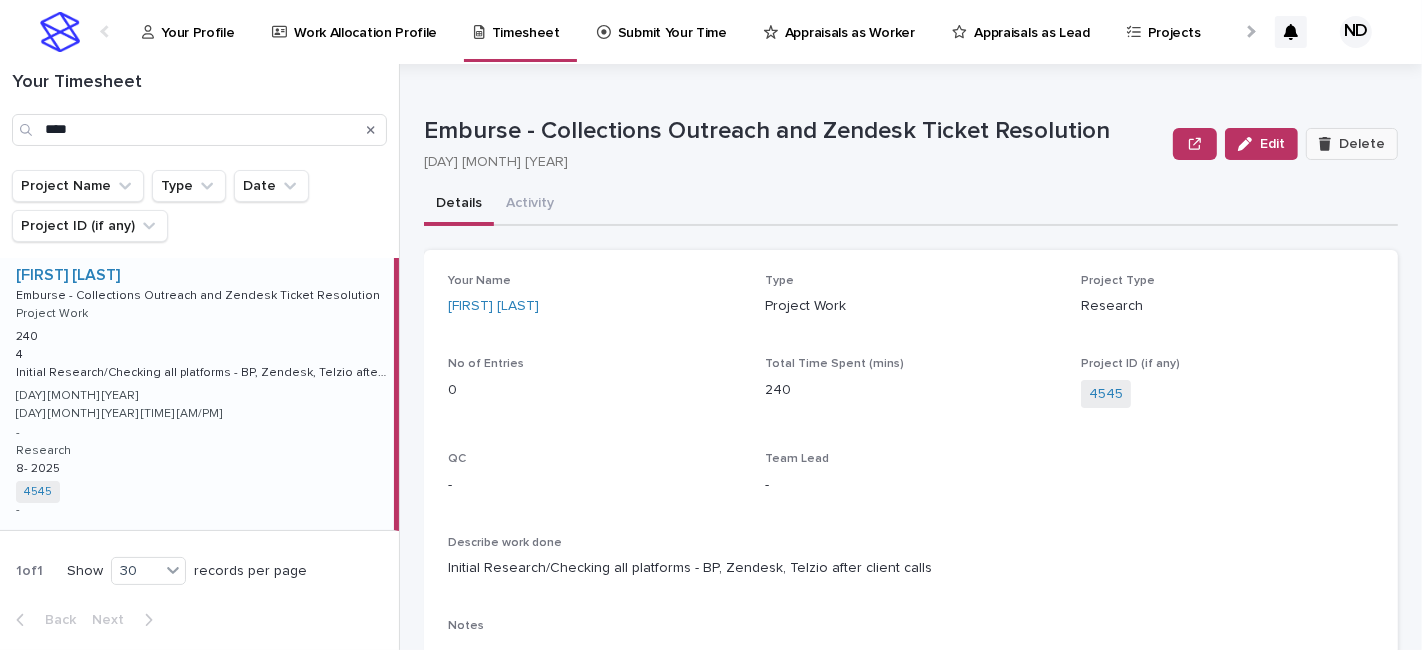 click on "Delete" at bounding box center [1352, 144] 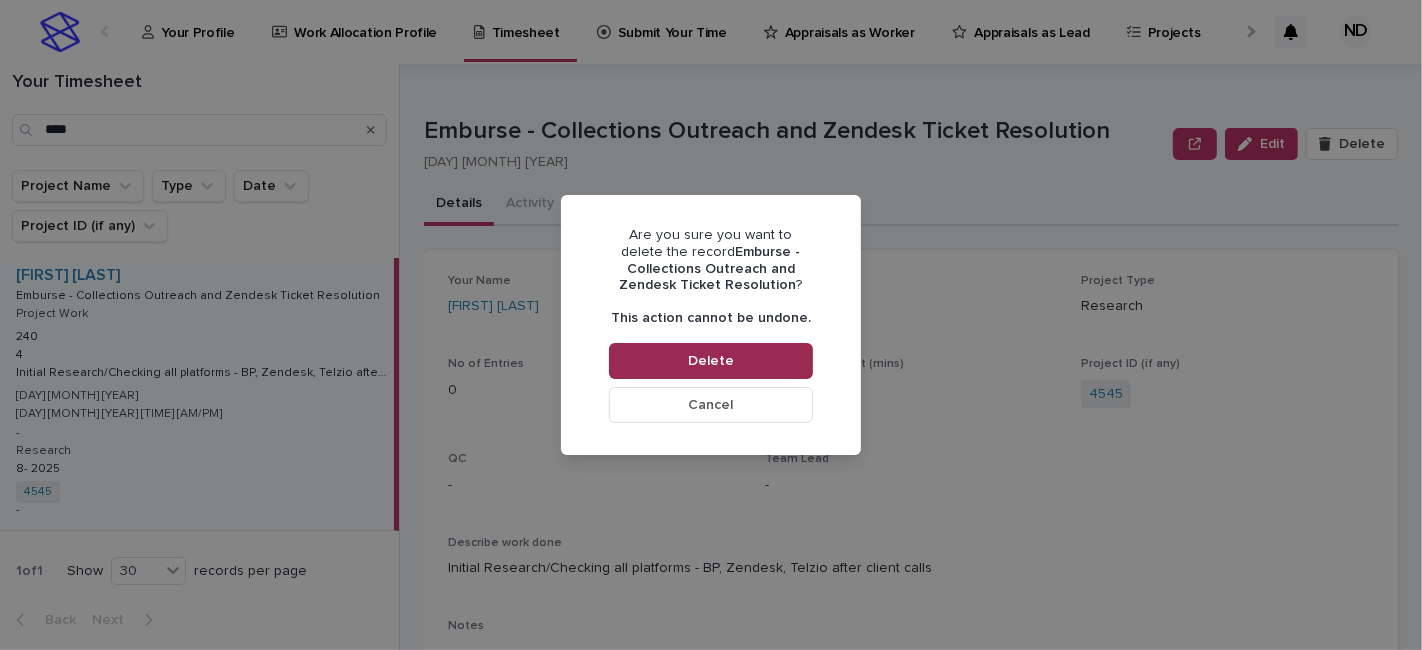 click on "Delete" at bounding box center (711, 361) 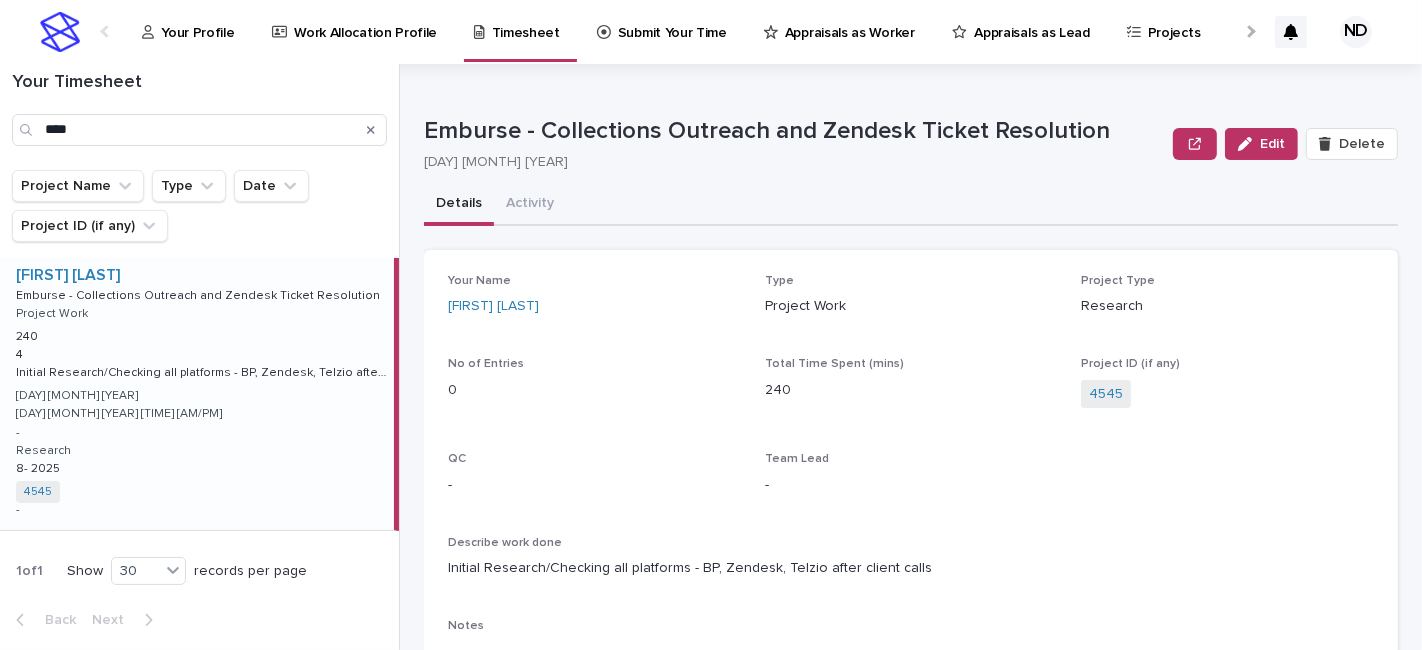 click on "Submit Your Time" at bounding box center (672, 21) 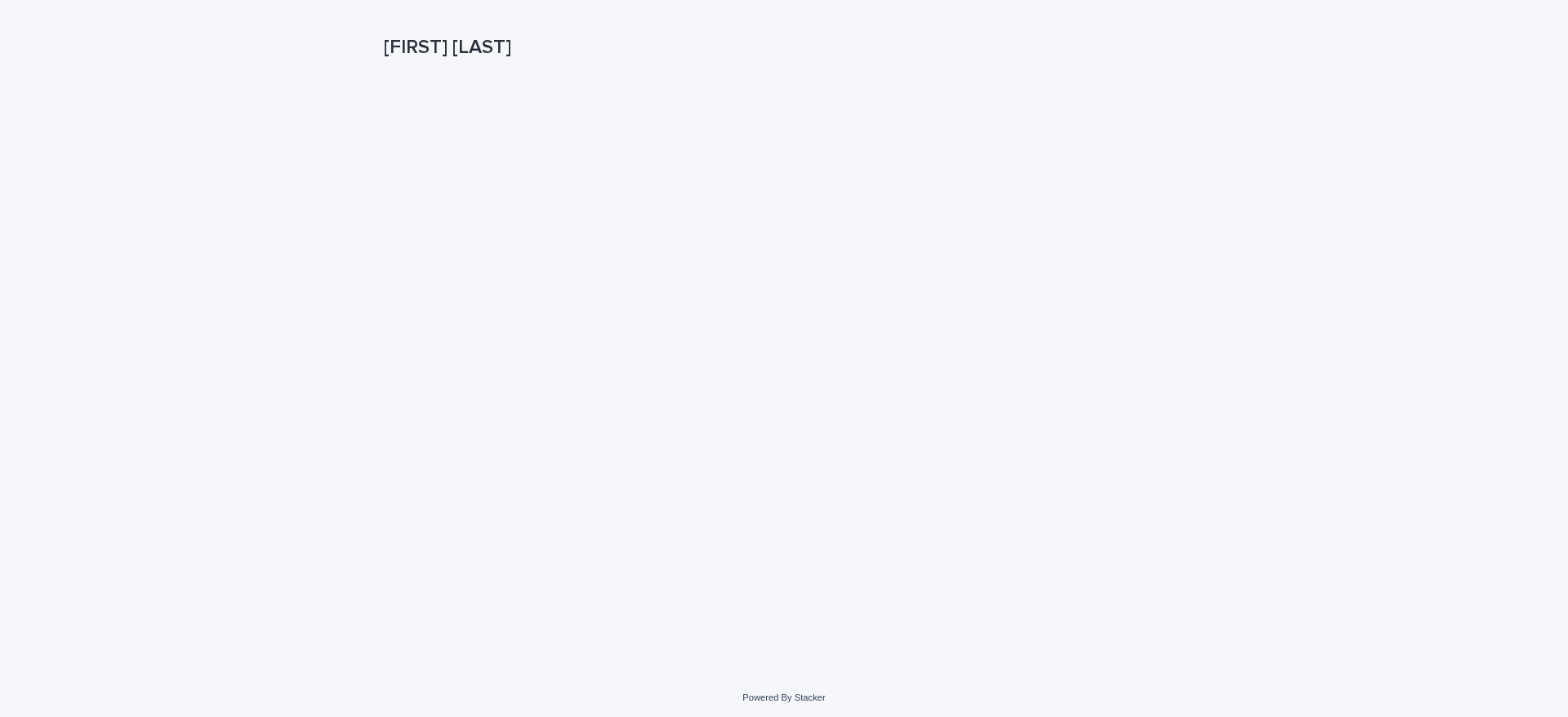 scroll, scrollTop: 71, scrollLeft: 0, axis: vertical 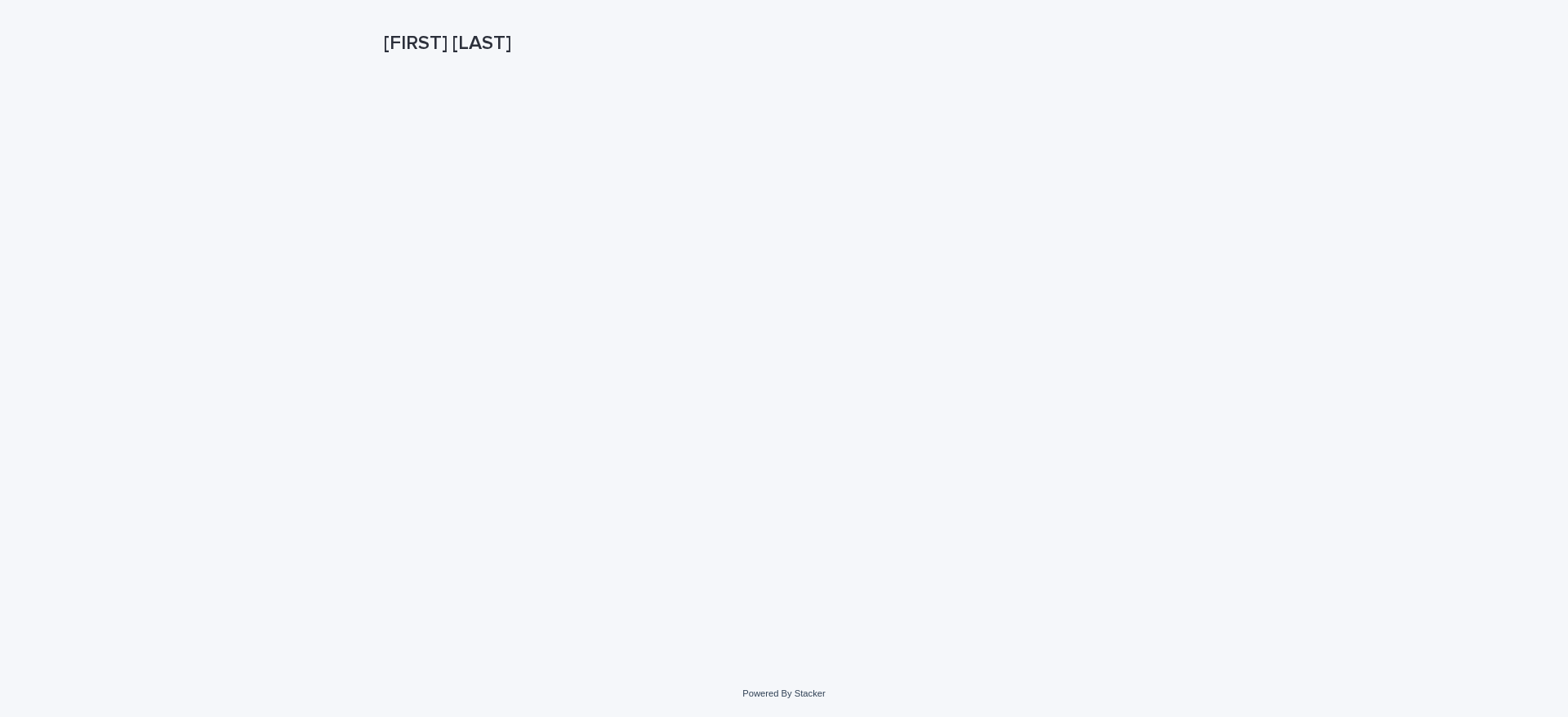 click on "Loading... Saving… Loading... Saving… Nina Dcosta Nina Dcosta Sorry, there was an error saving your record. Please try again. Please fill out the required fields below. Loading... Saving… Loading... Saving… Loading... Saving…" at bounding box center [784, 326] 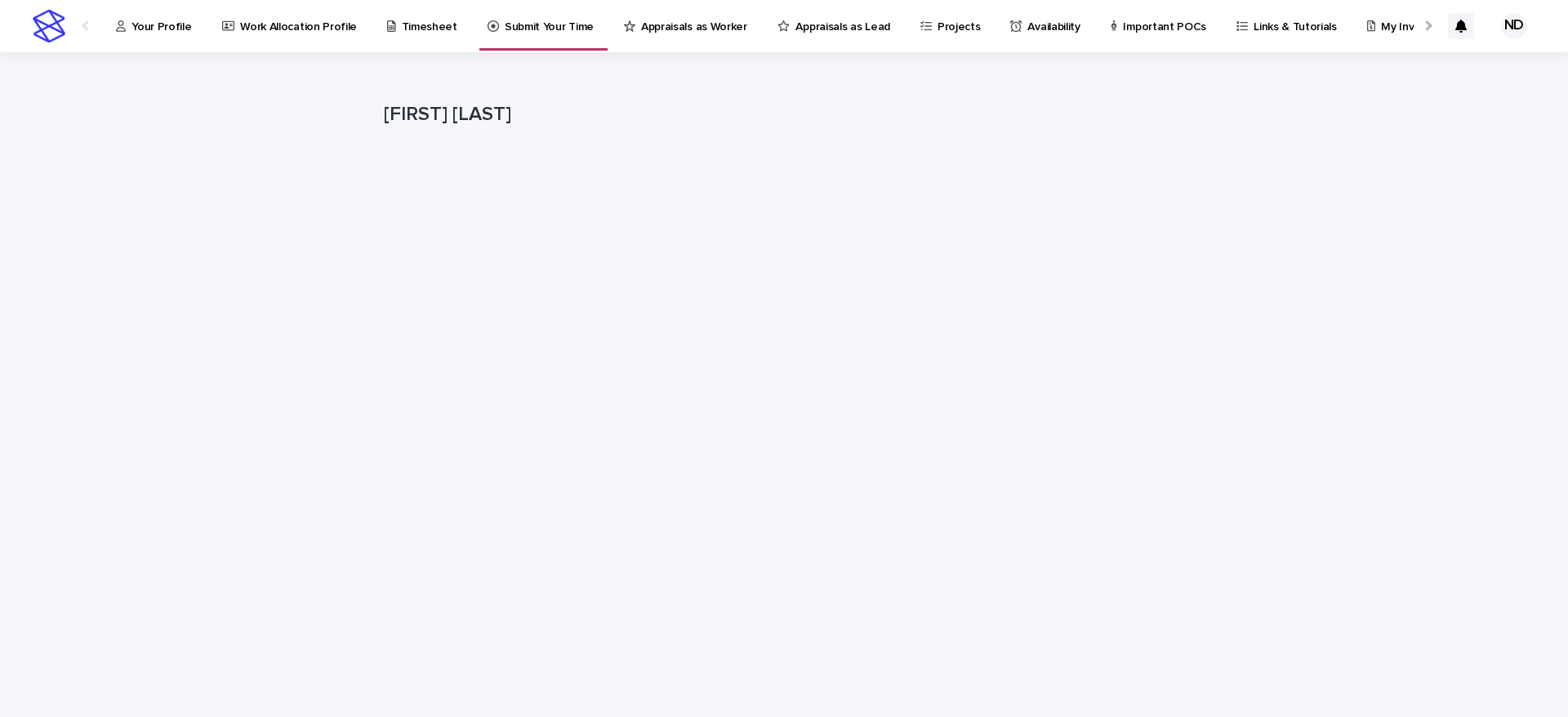 scroll, scrollTop: 71, scrollLeft: 0, axis: vertical 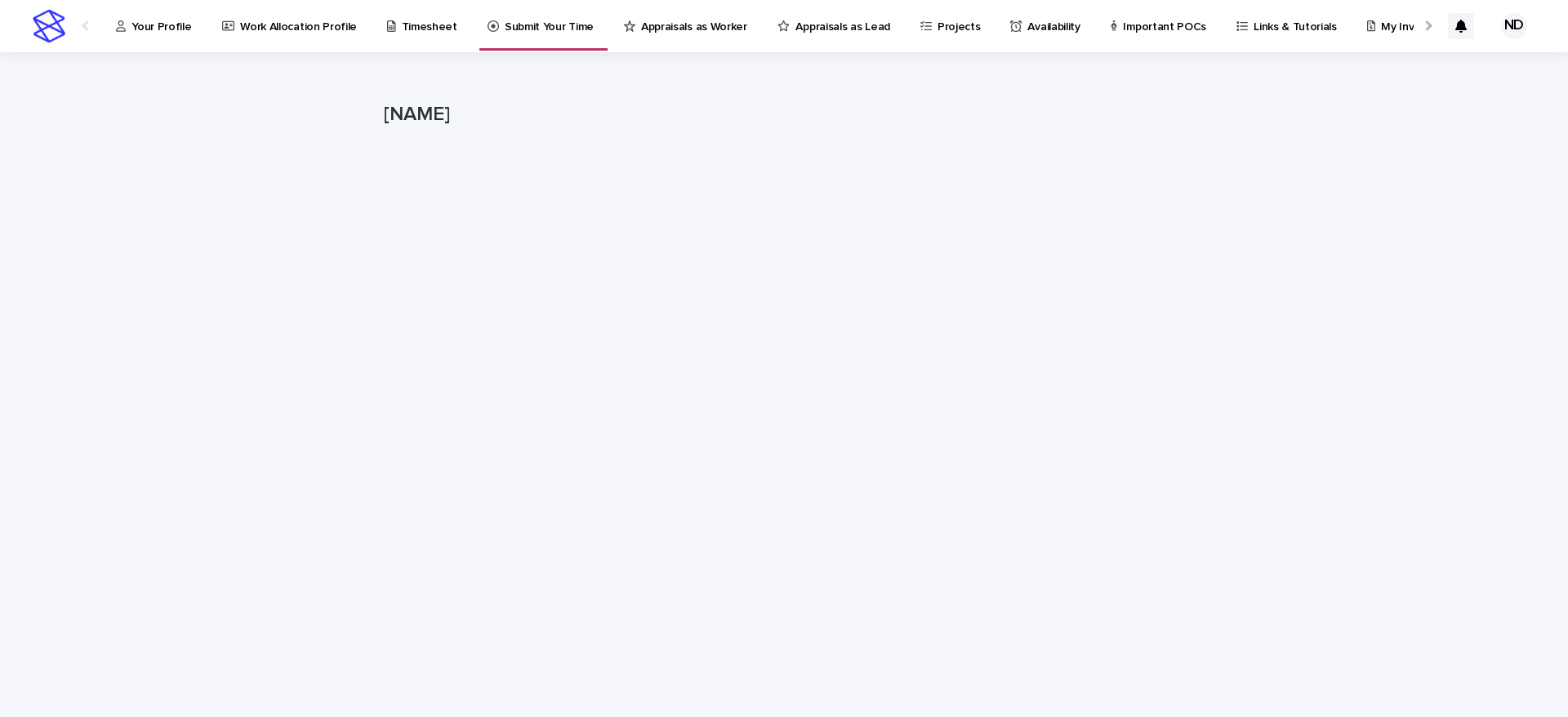 click on "Timesheet" at bounding box center (430, 17) 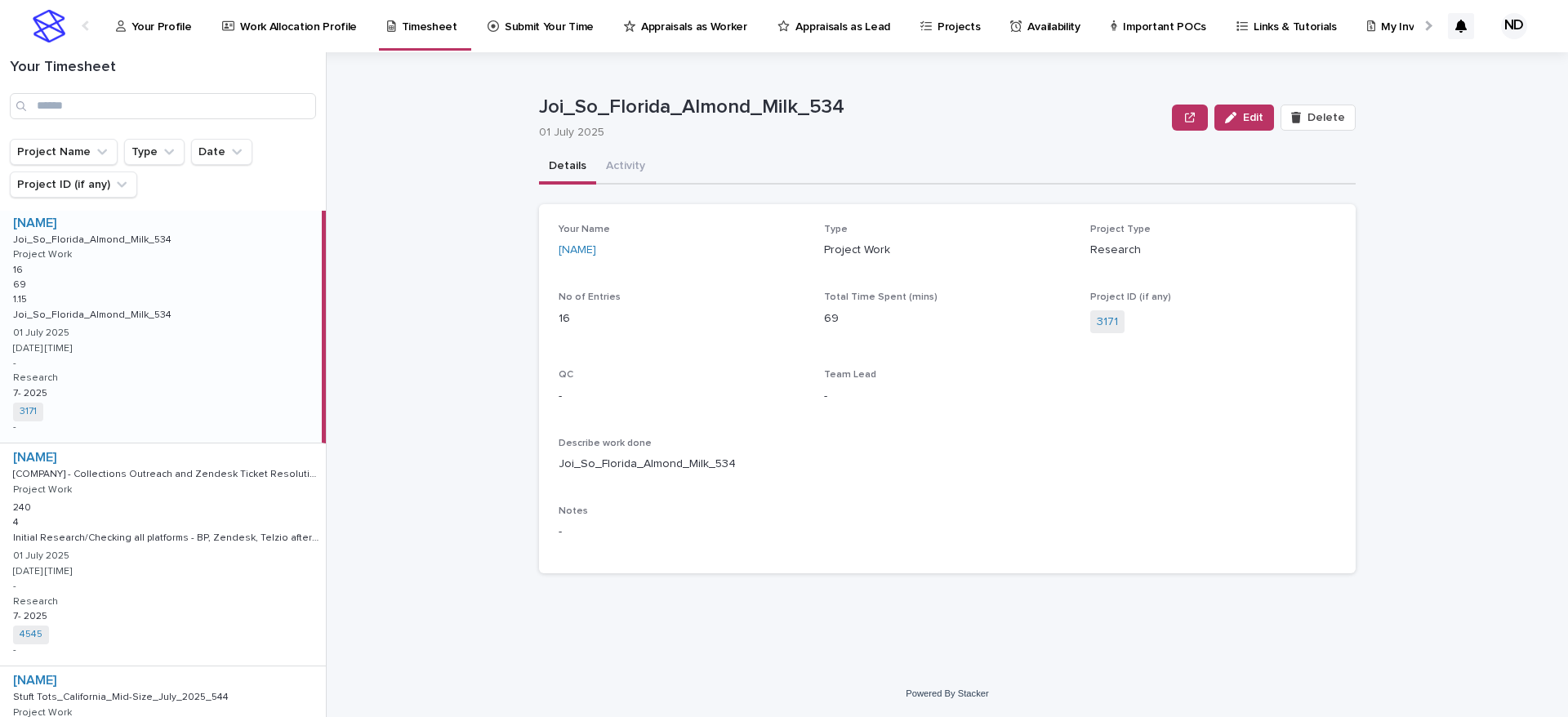 scroll, scrollTop: 0, scrollLeft: 0, axis: both 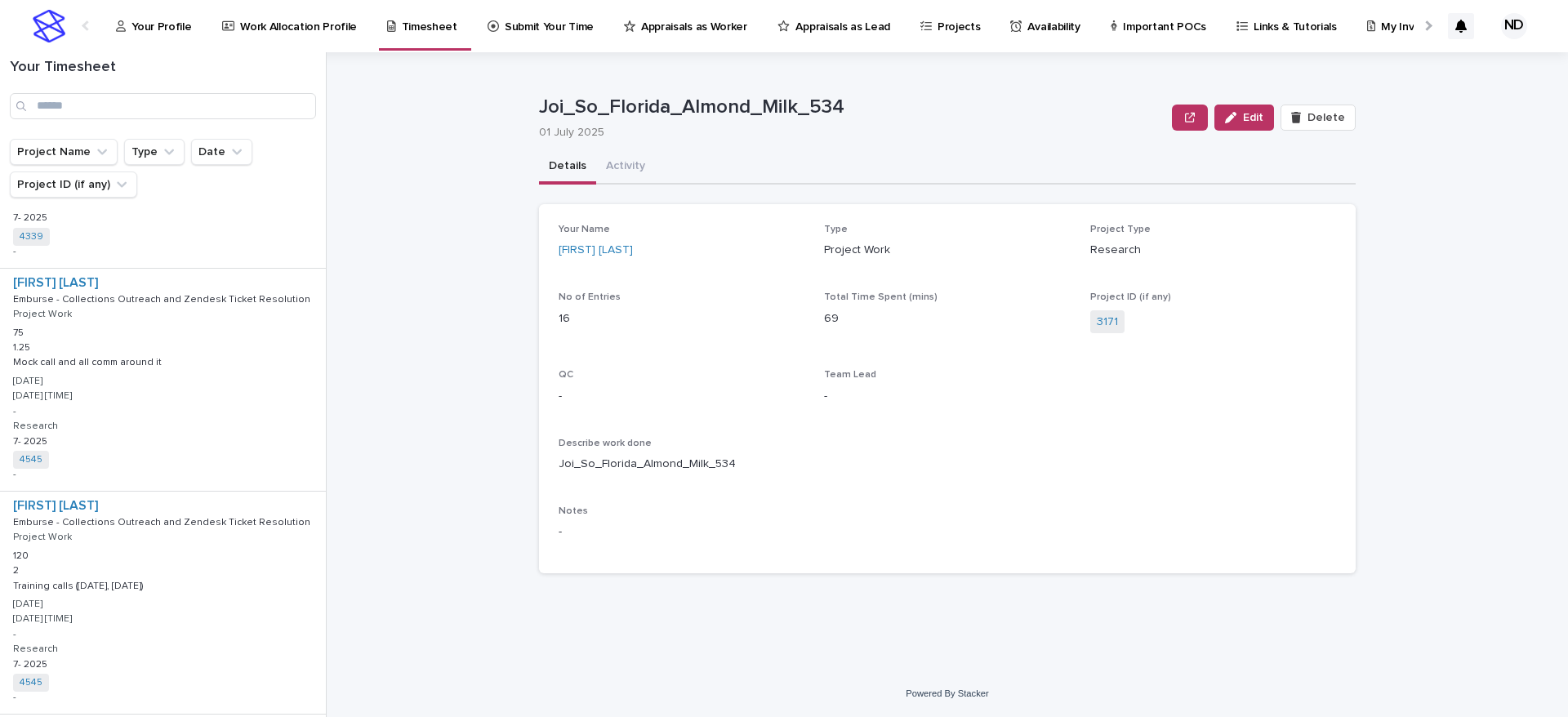 click on "Nina Dcosta   Emburse - Collections Outreach and Zendesk Ticket Resolution  Emburse - Collections Outreach and Zendesk Ticket Resolution    Project Work 120 120   2 2   Training calls (july 1st, july 7th) Training calls (july 1st, july 7th)   07 July 2025 04 August 2025 04:06 pm - Research 7- 2025 7- 2025   4545   + 0 -" at bounding box center (163, 603) 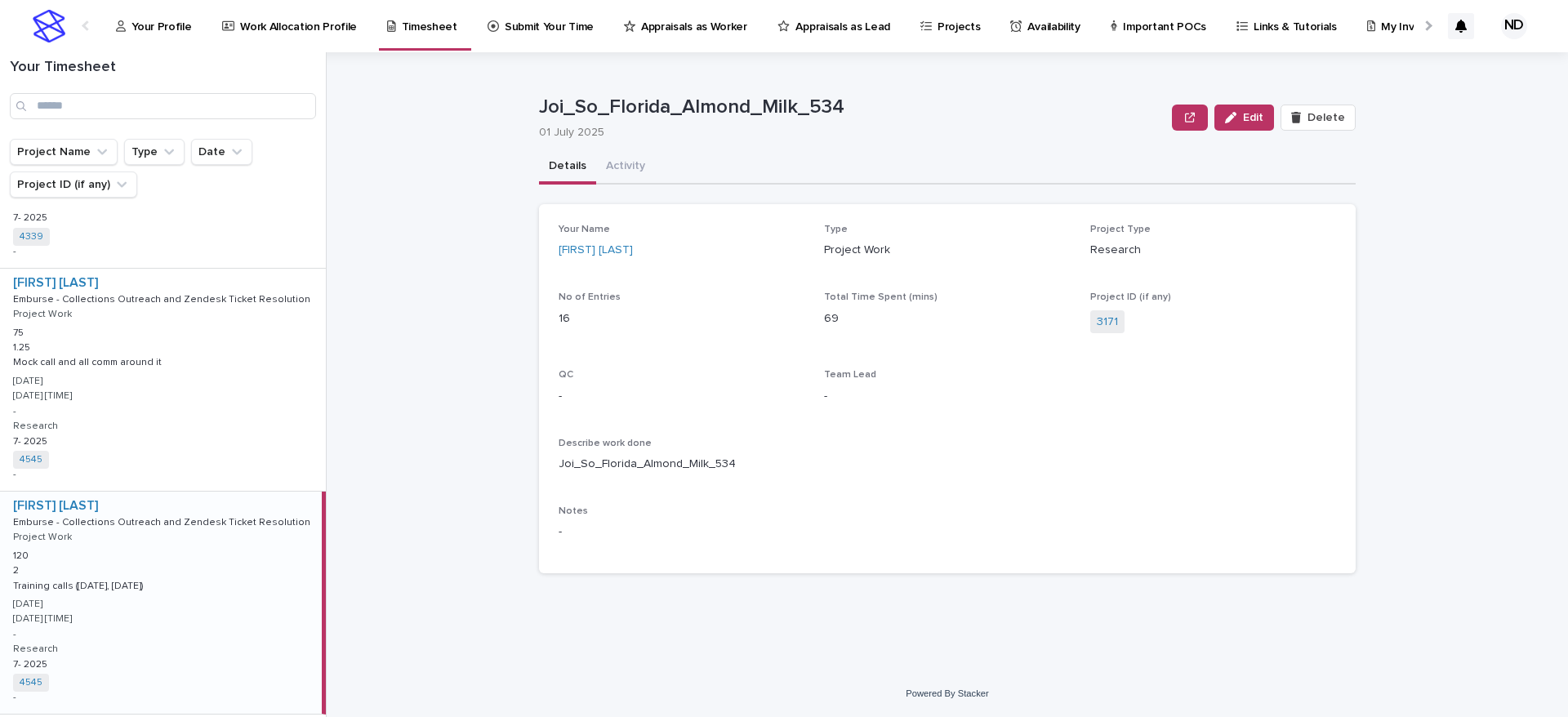 click on "Nina Dcosta   Emburse - Collections Outreach and Zendesk Ticket Resolution  Emburse - Collections Outreach and Zendesk Ticket Resolution    Project Work 120 120   2 2   Training calls (july 1st, july 7th) Training calls (july 1st, july 7th)   07 July 2025 04 August 2025 04:06 pm - Research 7- 2025 7- 2025   4545   + 0 -" at bounding box center [161, 603] 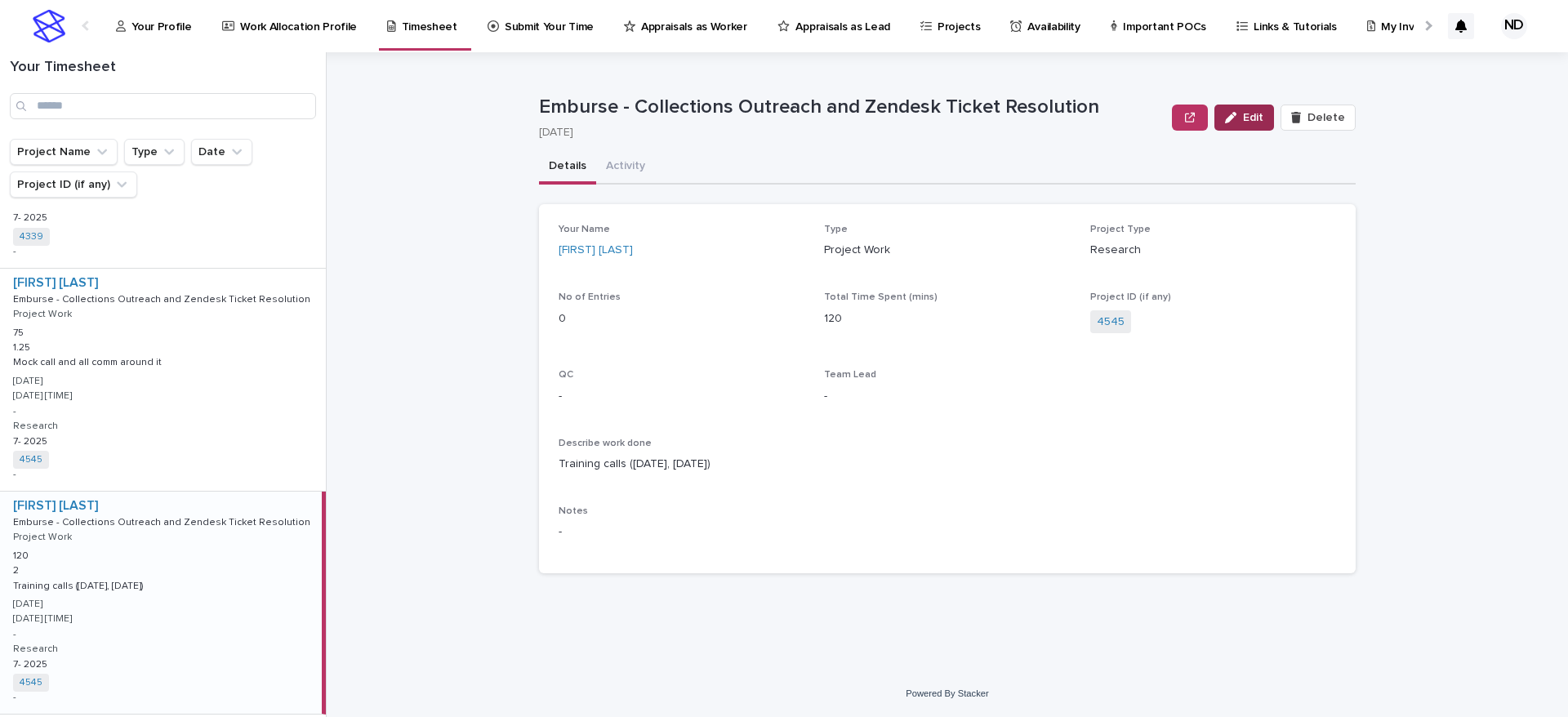 click on "Edit" at bounding box center [1244, 118] 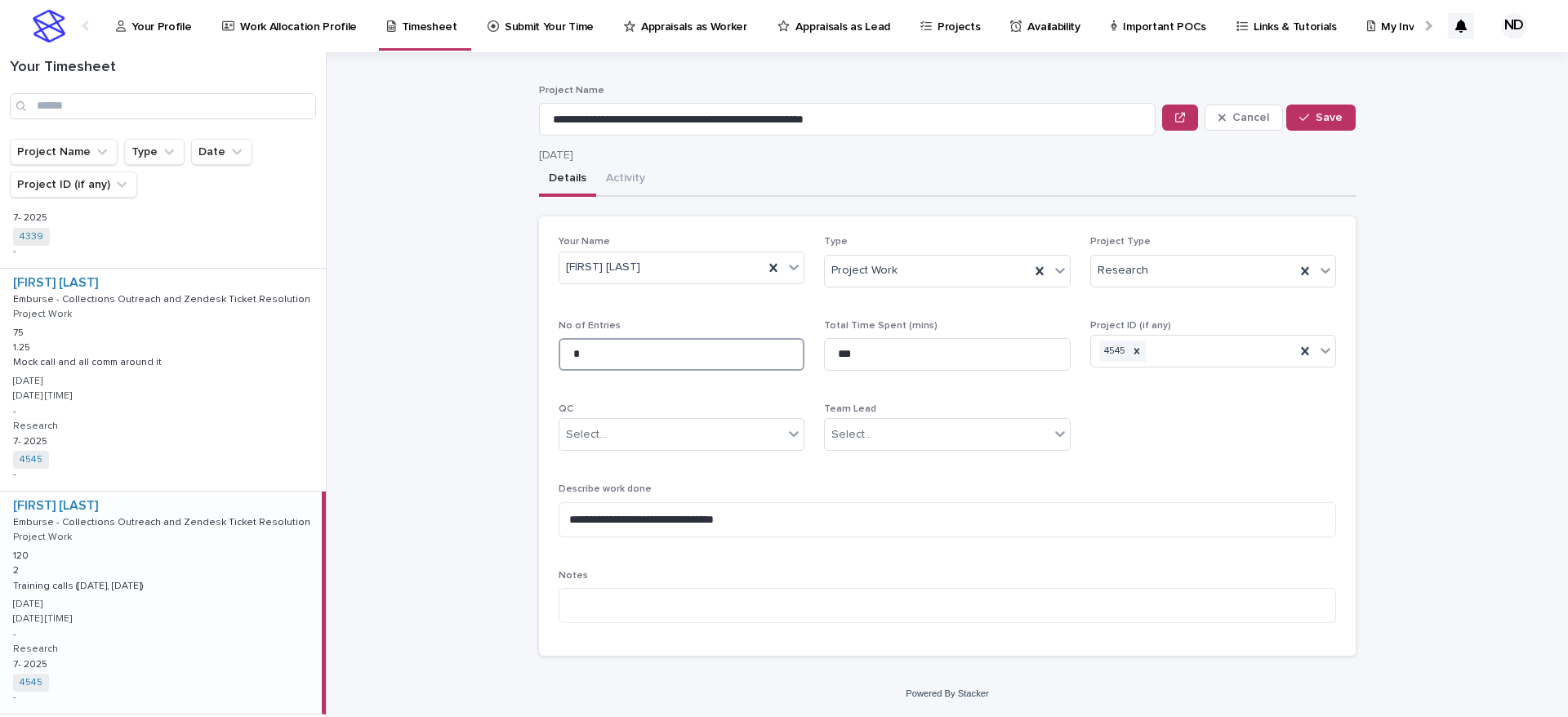 drag, startPoint x: 576, startPoint y: 362, endPoint x: 452, endPoint y: 370, distance: 124.2578 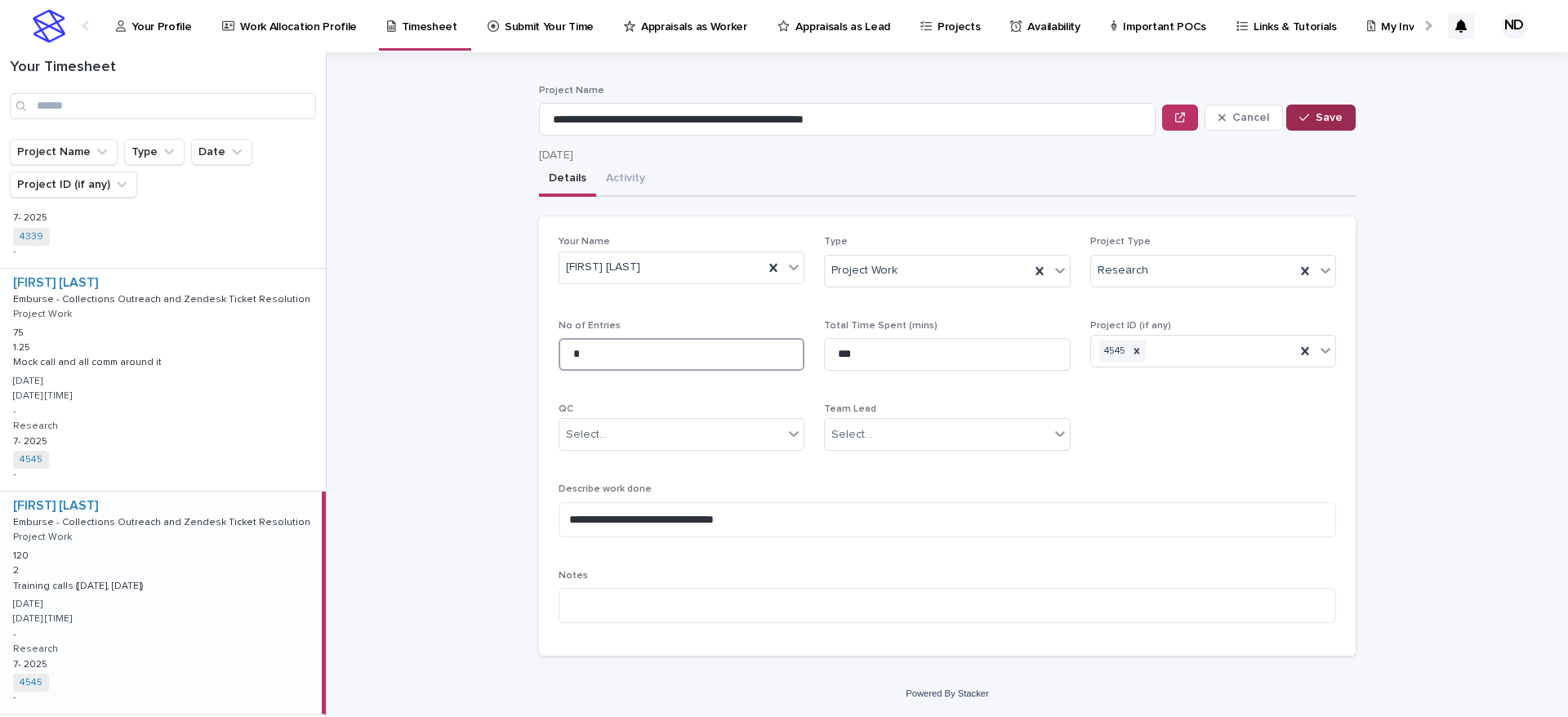 type on "*" 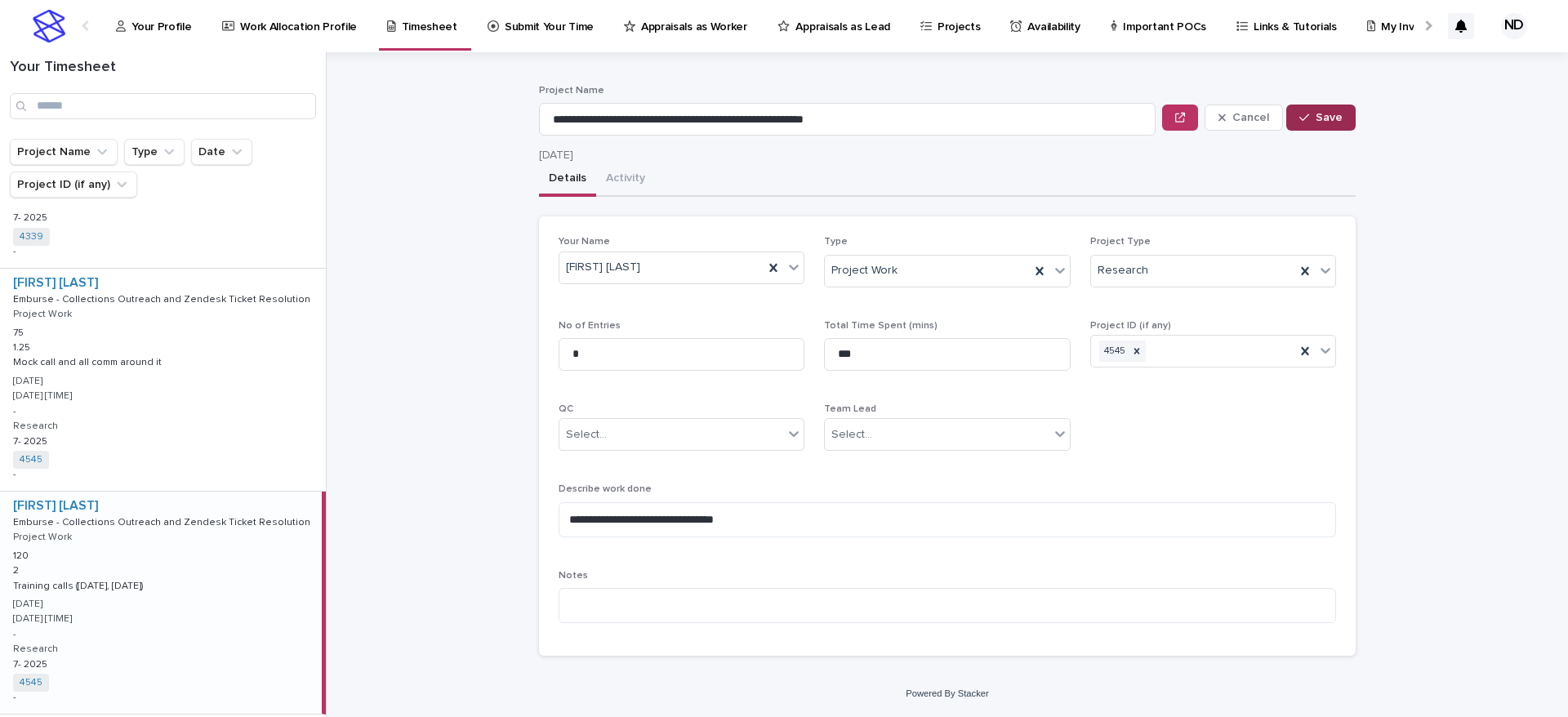click on "Save" at bounding box center [1329, 118] 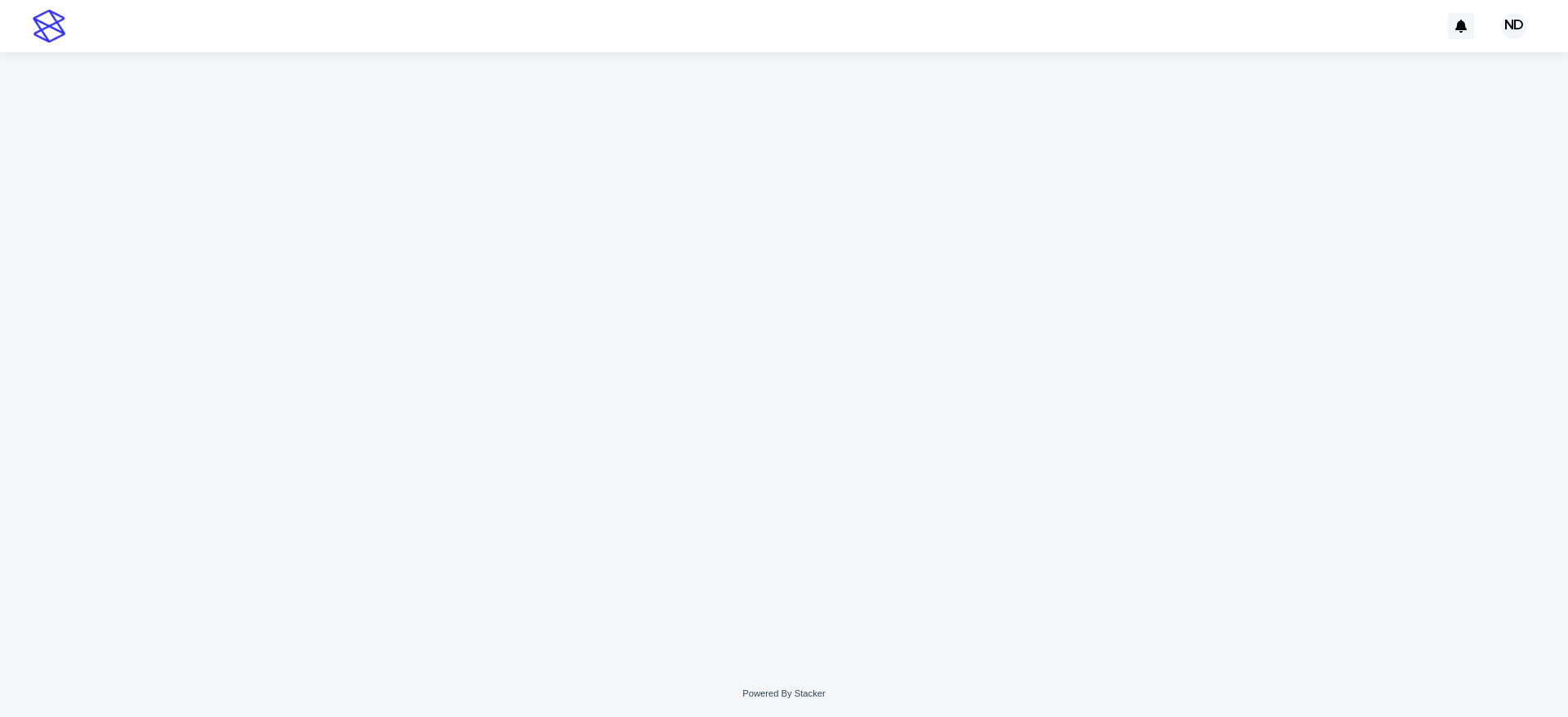 scroll, scrollTop: 0, scrollLeft: 0, axis: both 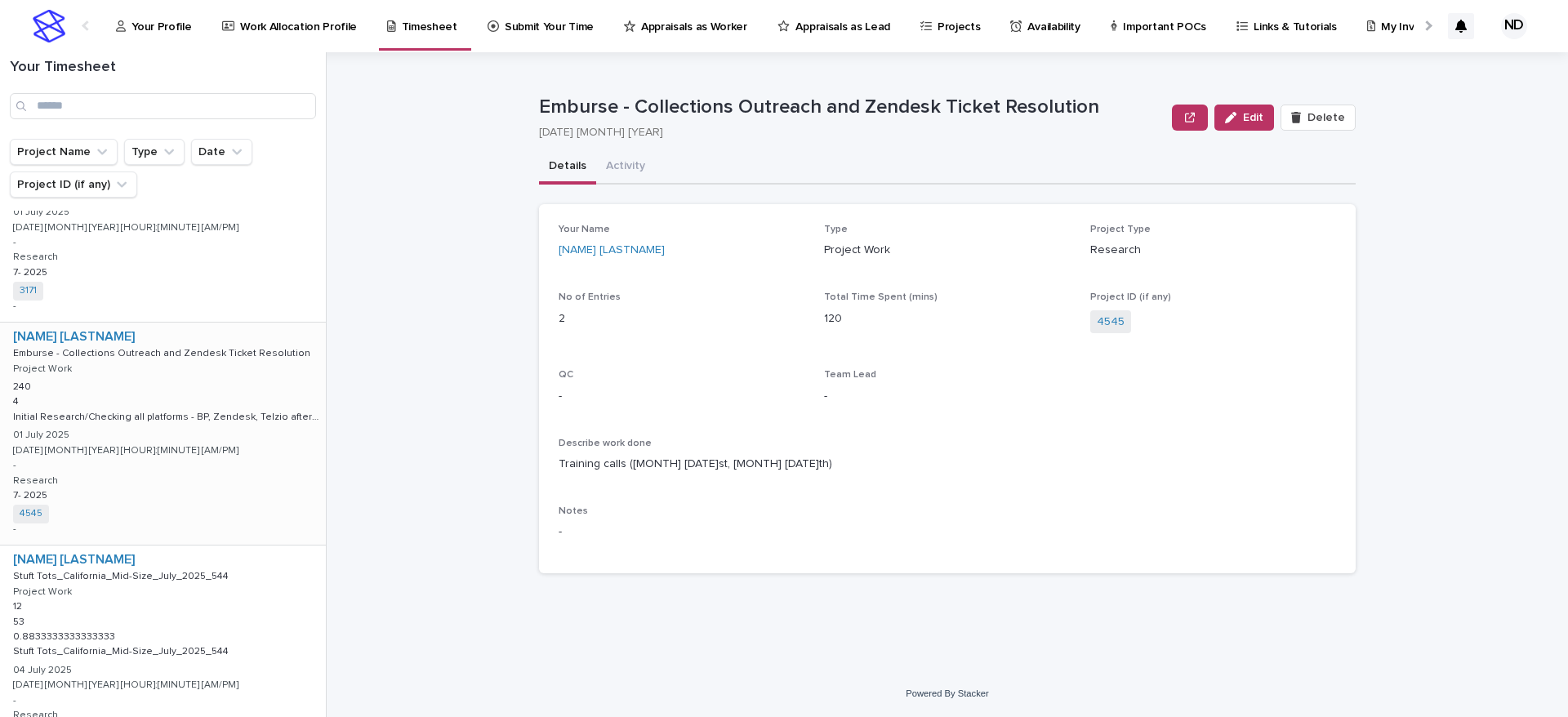 click on "Nina Dcosta   Emburse - Collections Outreach and Zendesk Ticket Resolution  Emburse - Collections Outreach and Zendesk Ticket Resolution    Project Work 240 240   4 4   Initial Research/Checking all platforms - BP, Zendesk, Telzio after client calls Initial Research/Checking all platforms - BP, Zendesk, Telzio after client calls   01 July 2025 04 August 2025 04:00 pm - Research 7- 2025 7- 2025   4545   + 0 -" at bounding box center [163, 434] 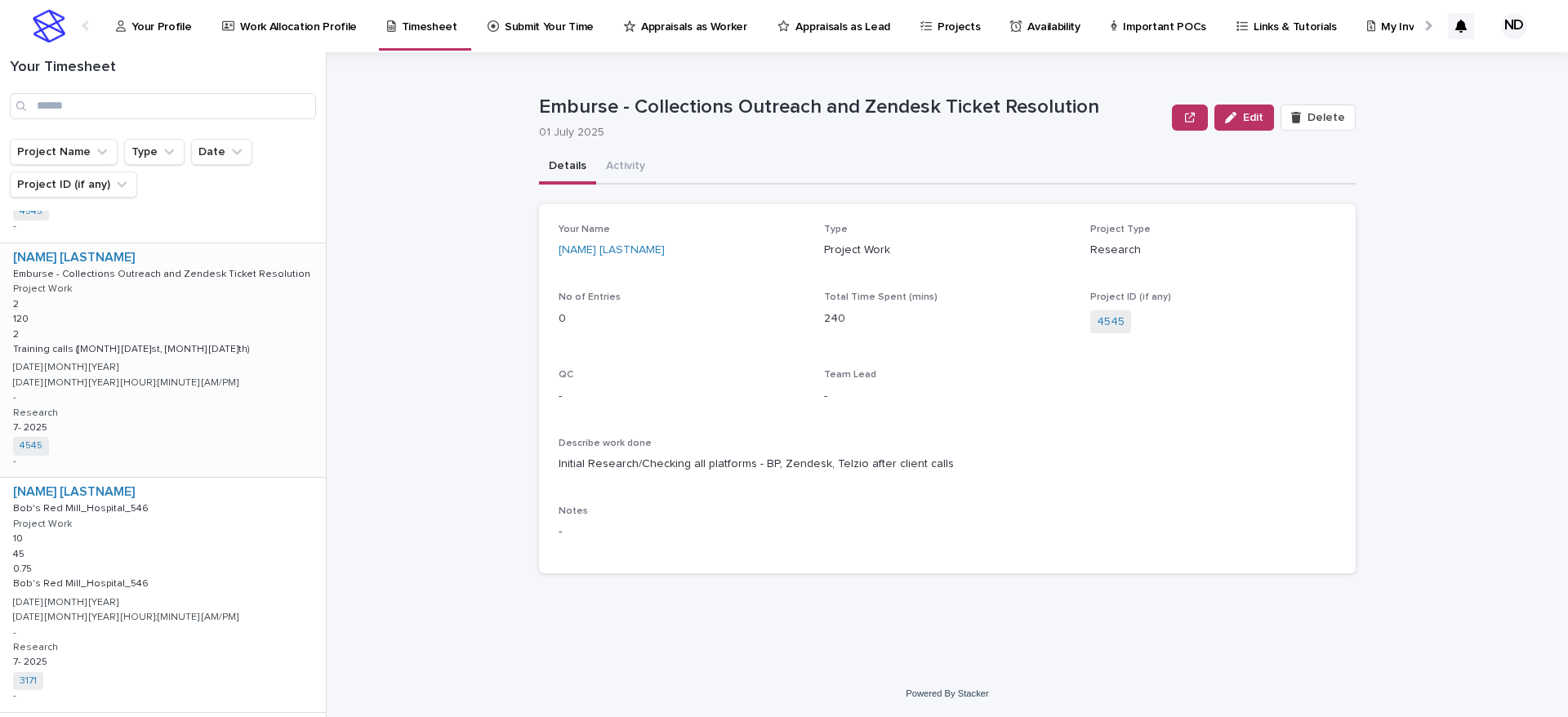 scroll, scrollTop: 1102, scrollLeft: 0, axis: vertical 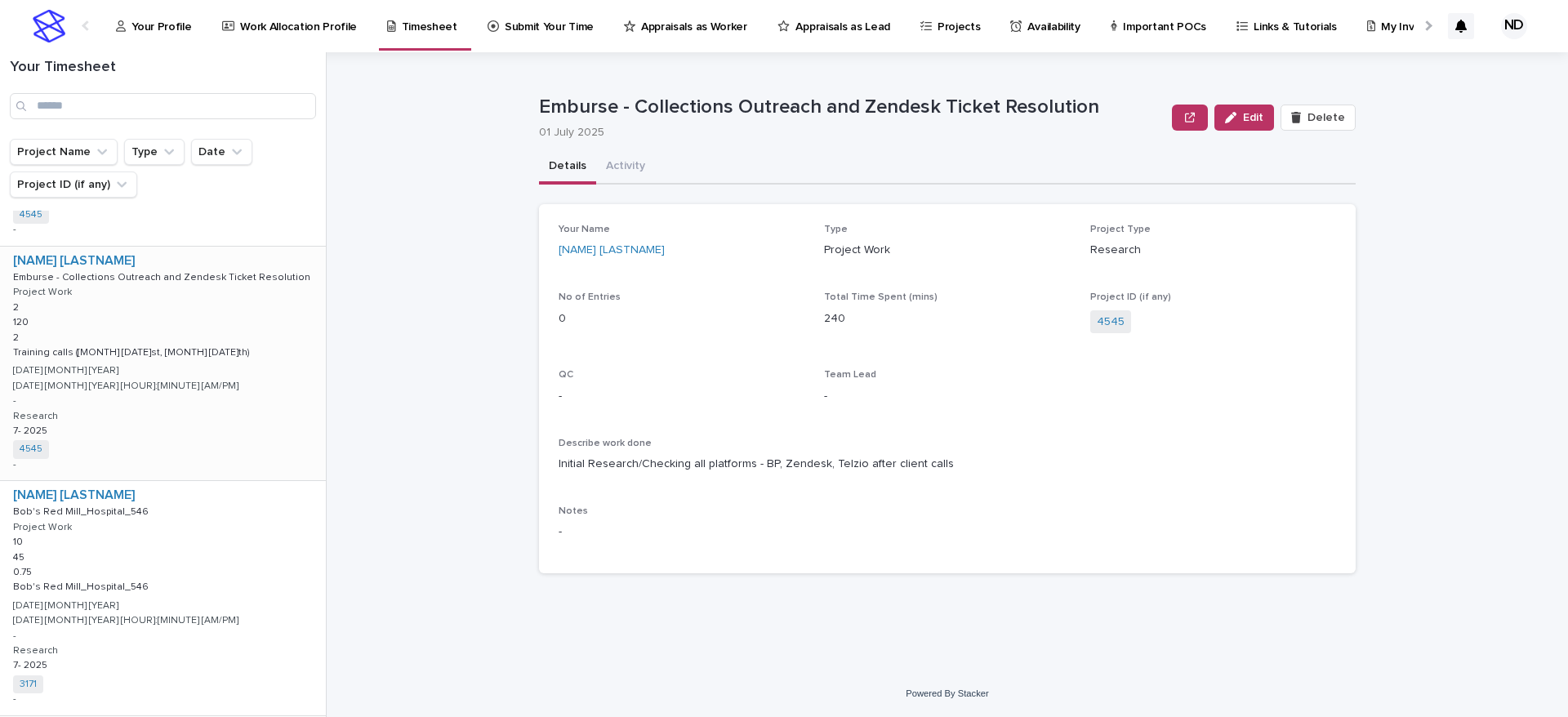click on "Nina Dcosta   Emburse - Collections Outreach and Zendesk Ticket Resolution  Emburse - Collections Outreach and Zendesk Ticket Resolution    Project Work 2 2   120 120   2 2   Training calls (july 1st, july 7th) Training calls (july 1st, july 7th)   07 July 2025 04 August 2025 04:06 pm - Research 7- 2025 7- 2025   4545   + 0 -" at bounding box center [163, 363] 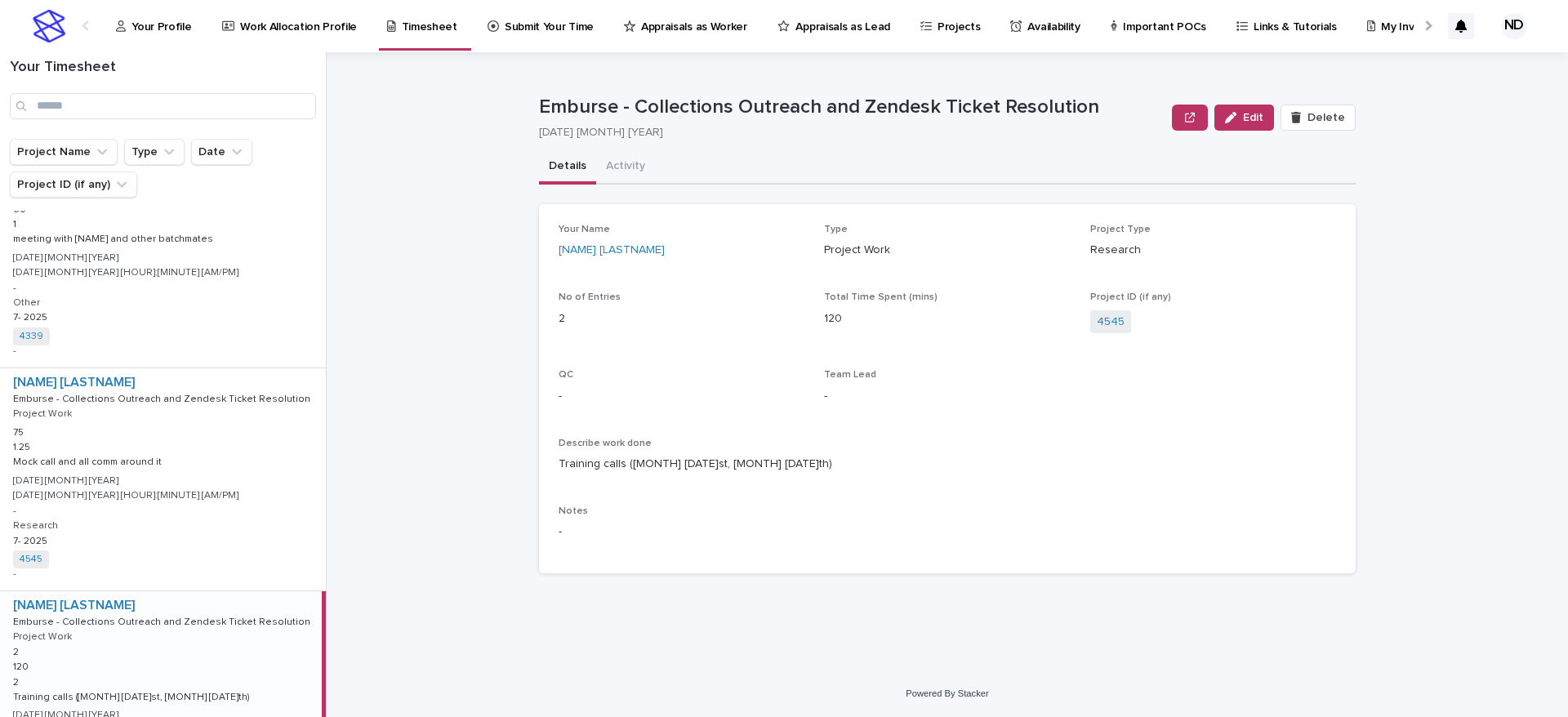 scroll, scrollTop: 735, scrollLeft: 0, axis: vertical 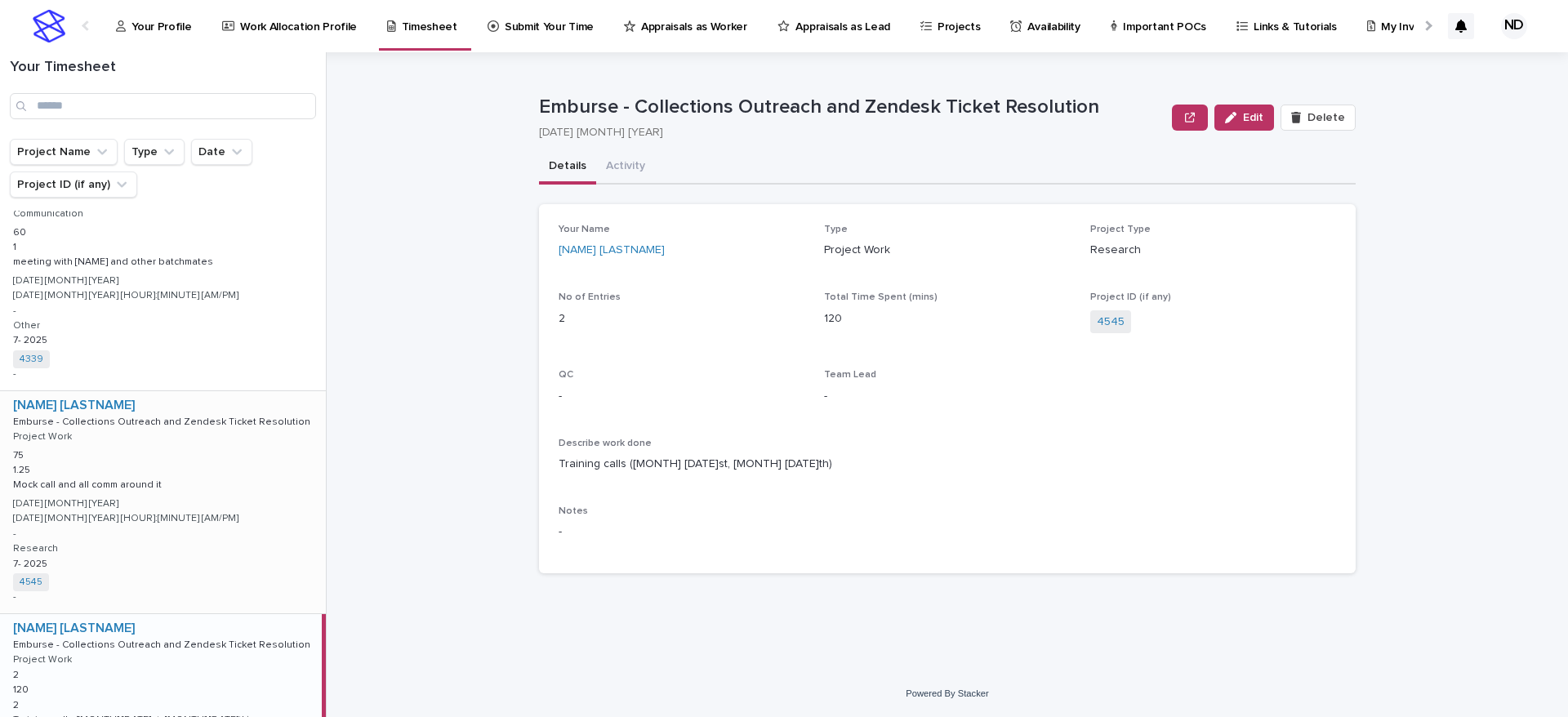 click on "Nina Dcosta   Emburse - Collections Outreach and Zendesk Ticket Resolution  Emburse - Collections Outreach and Zendesk Ticket Resolution    Project Work 75 75   1.25 1.25   Mock call and all comm around it Mock call and all comm around it   07 July 2025 04 August 2025 04:02 pm - Research 7- 2025 7- 2025   4545   + 0 -" at bounding box center (163, 502) 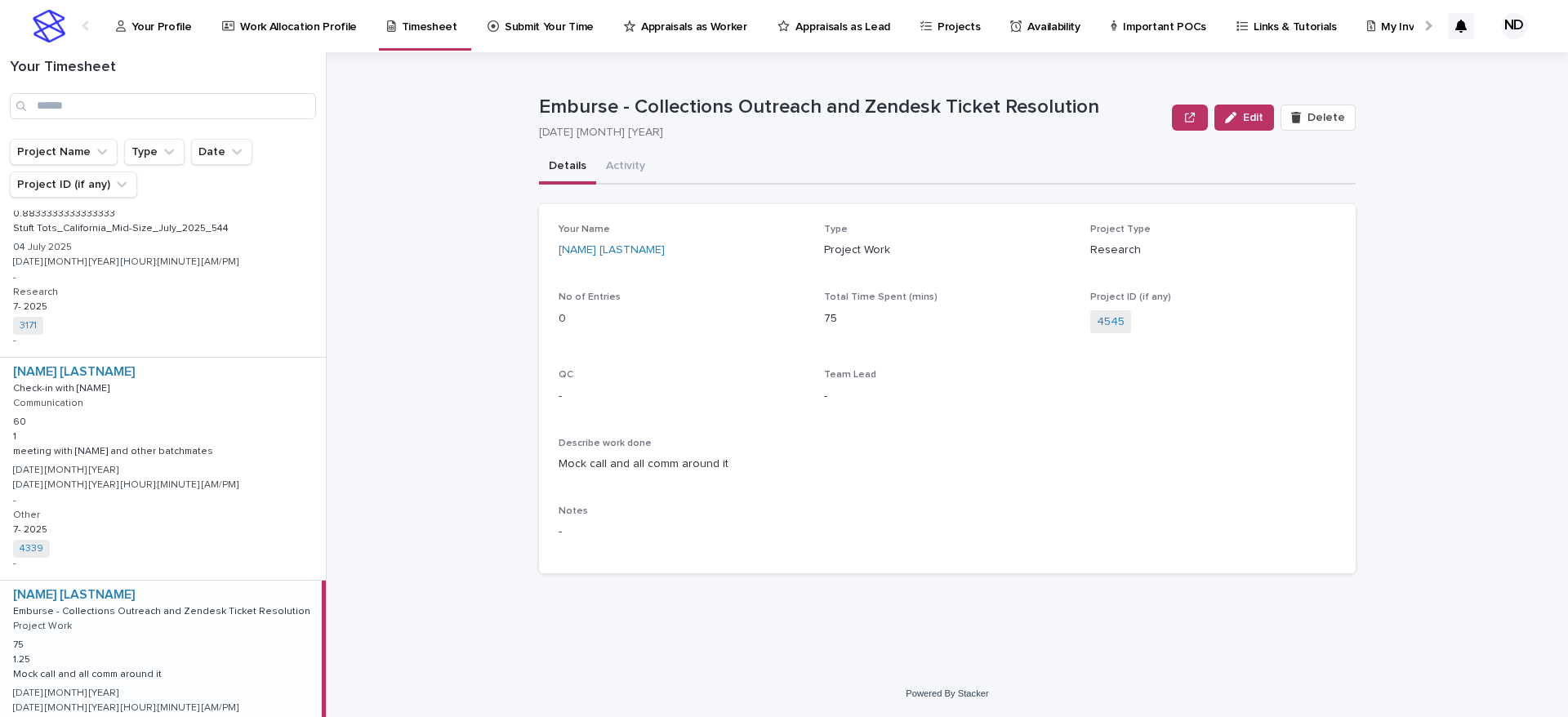 scroll, scrollTop: 490, scrollLeft: 0, axis: vertical 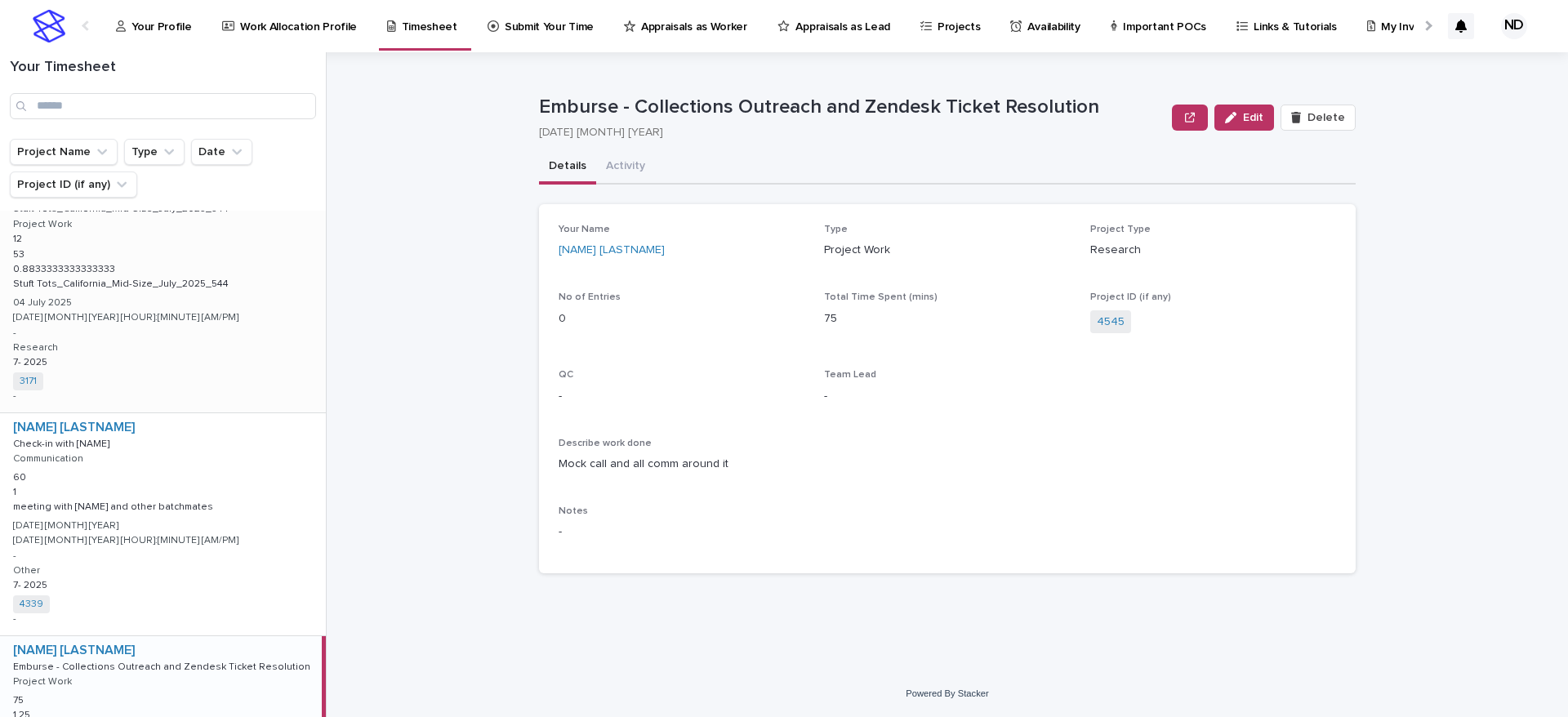 click on "Nina Dcosta   Stuft Tots_California_Mid-Size_July_2025_544 Stuft Tots_California_Mid-Size_July_2025_544   Project Work 12 12   53 53   0.8833333333333333 0.8833333333333333   Stuft Tots_California_Mid-Size_July_2025_544 Stuft Tots_California_Mid-Size_July_2025_544   04 July 2025 10 July 2025 05:42 am - Research 7- 2025 7- 2025   3171   + 0 -" at bounding box center [163, 295] 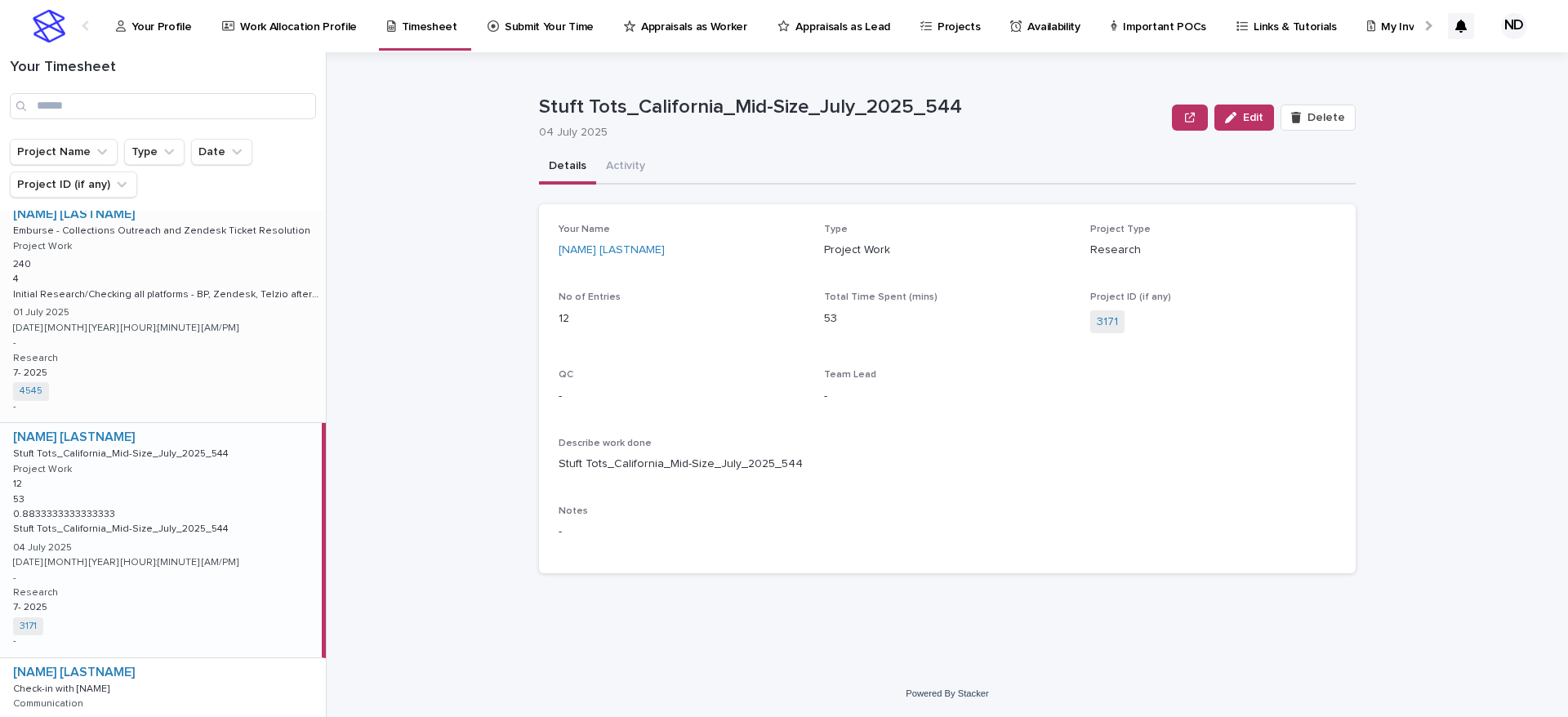 scroll, scrollTop: 122, scrollLeft: 0, axis: vertical 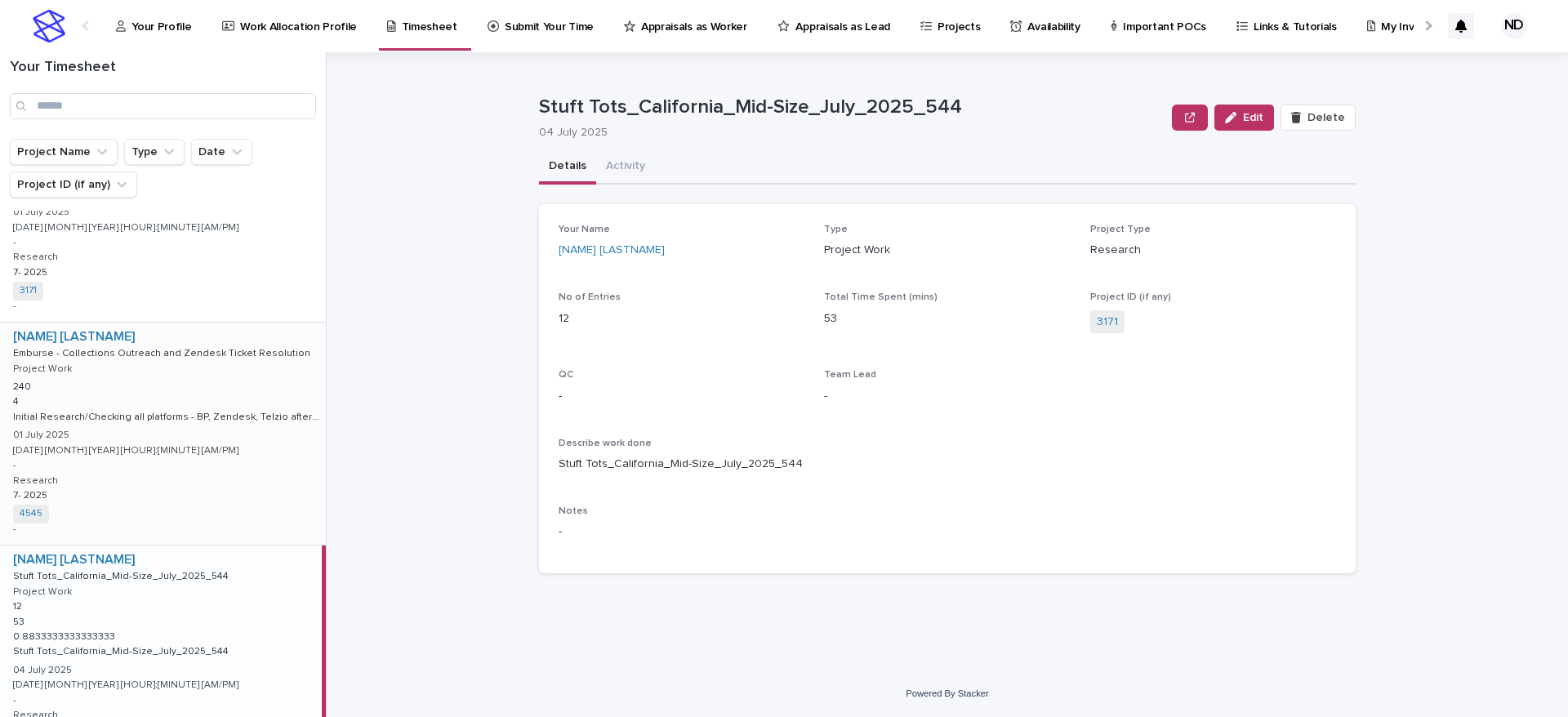 click on "Nina Dcosta   Emburse - Collections Outreach and Zendesk Ticket Resolution  Emburse - Collections Outreach and Zendesk Ticket Resolution    Project Work 240 240   4 4   Initial Research/Checking all platforms - BP, Zendesk, Telzio after client calls Initial Research/Checking all platforms - BP, Zendesk, Telzio after client calls   01 July 2025 04 August 2025 04:00 pm - Research 7- 2025 7- 2025   4545   + 0 -" at bounding box center [163, 434] 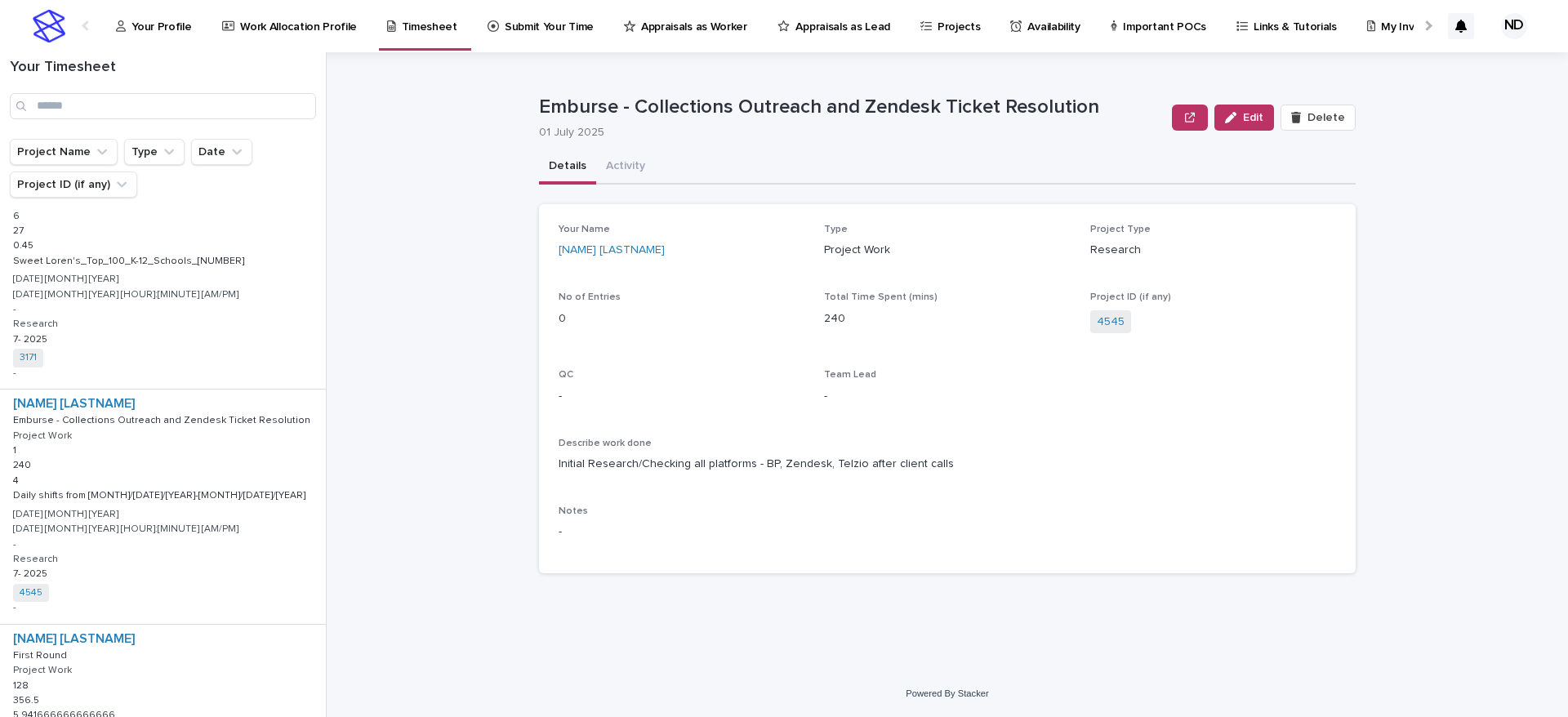 scroll, scrollTop: 2082, scrollLeft: 0, axis: vertical 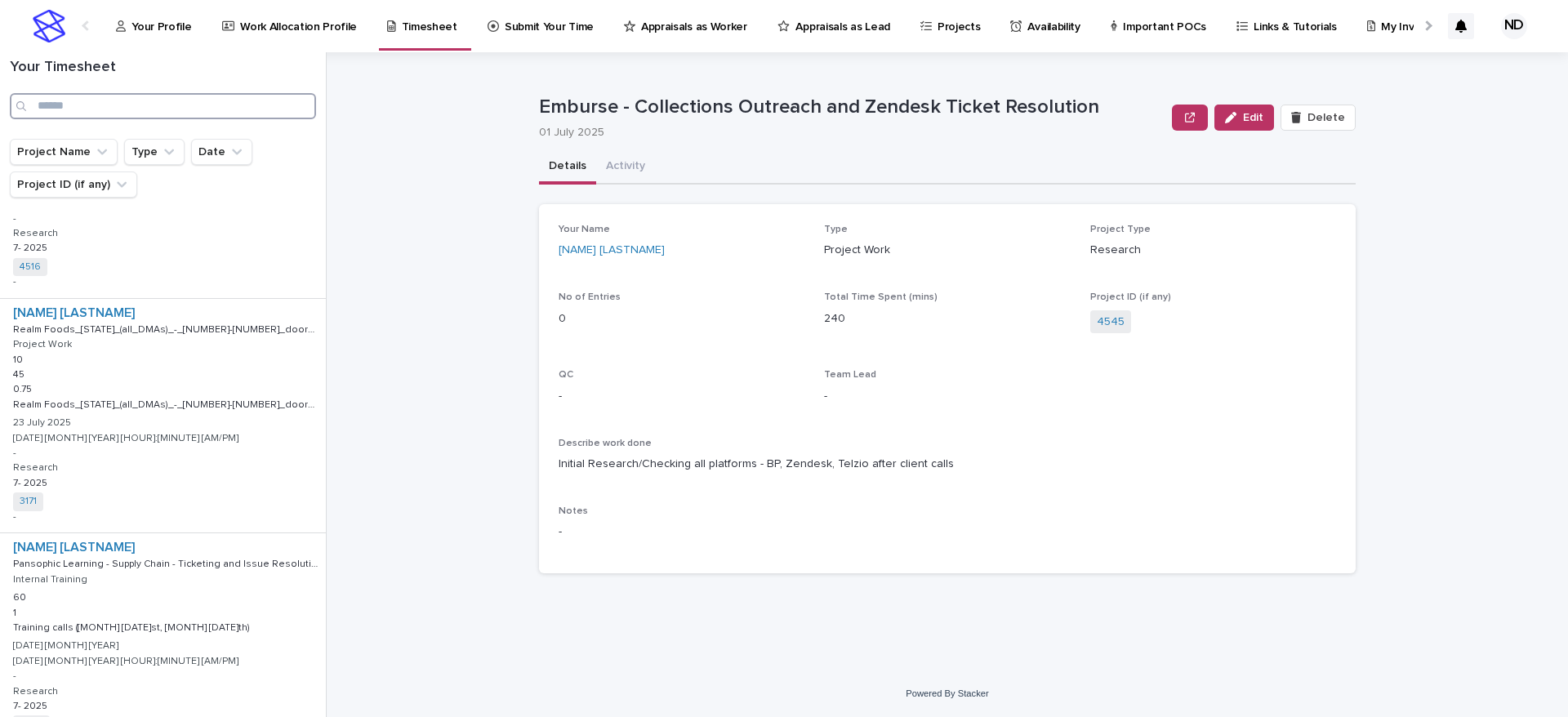 click at bounding box center [163, 106] 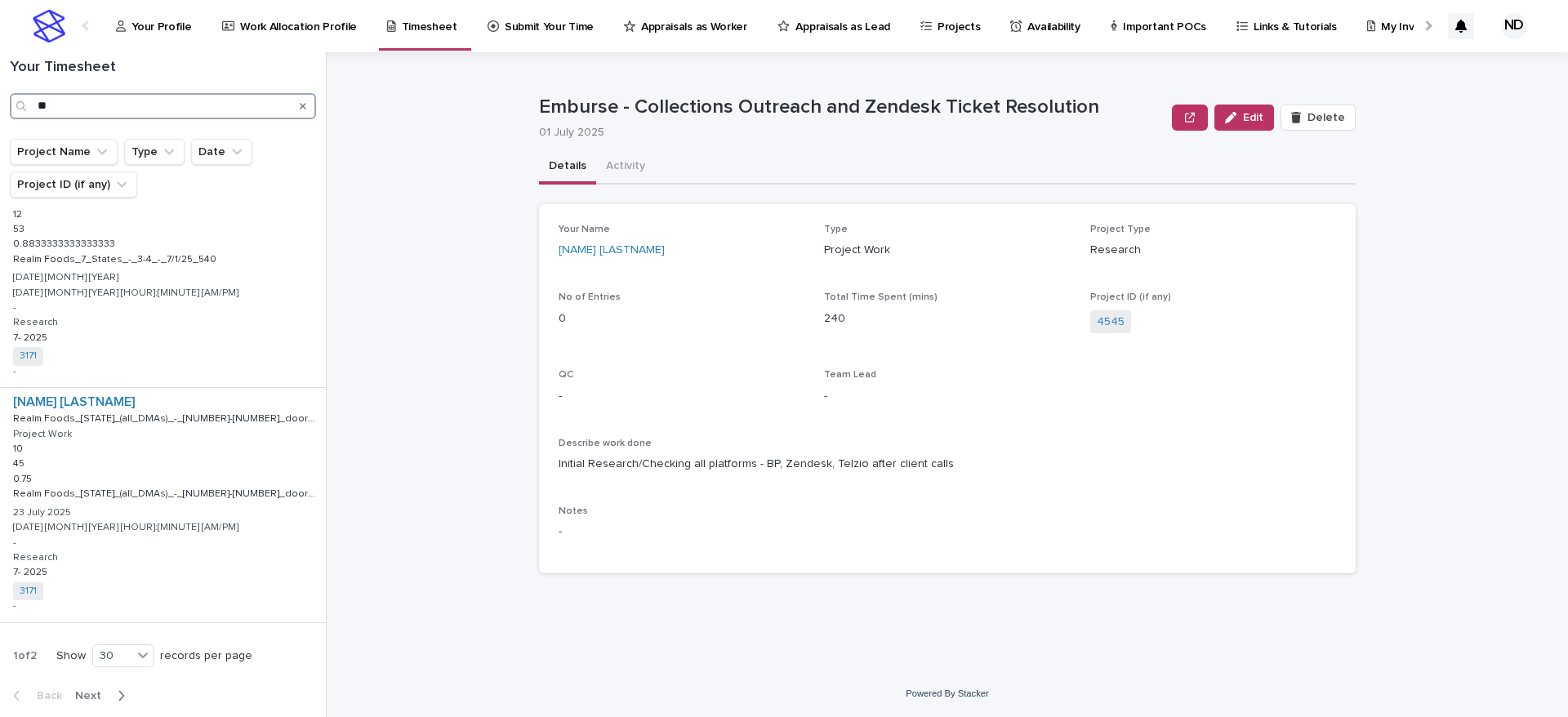 scroll, scrollTop: 57, scrollLeft: 0, axis: vertical 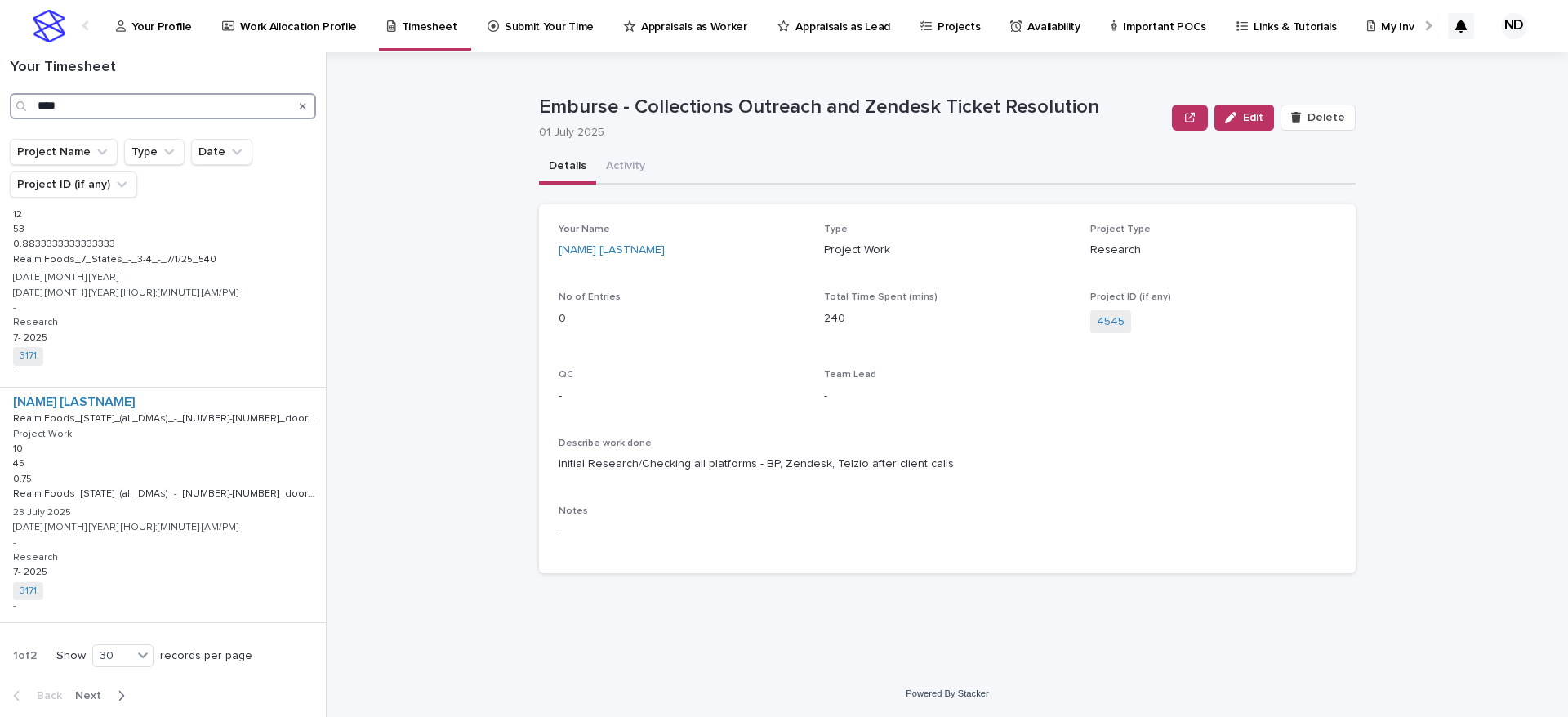 click on "****" at bounding box center (163, 106) 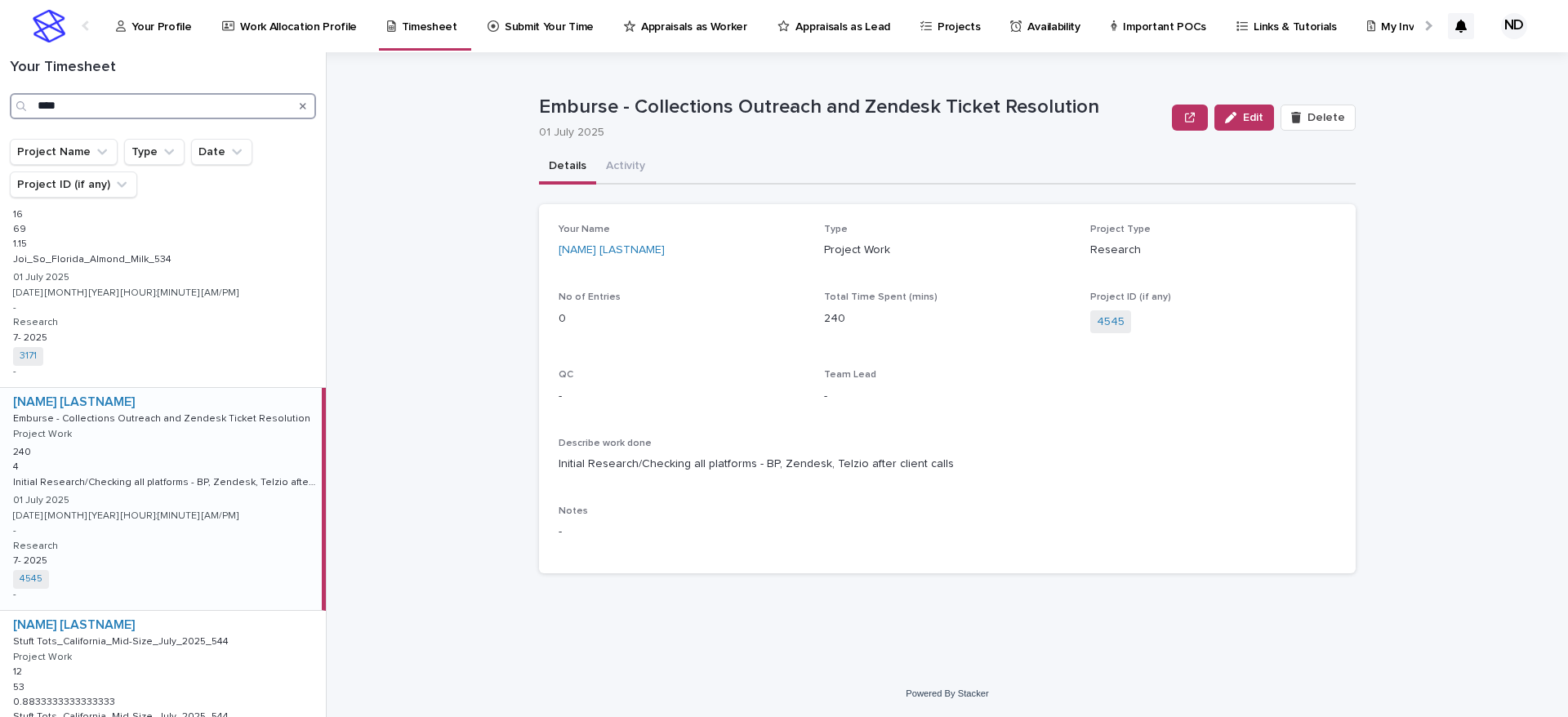 scroll, scrollTop: 6203, scrollLeft: 0, axis: vertical 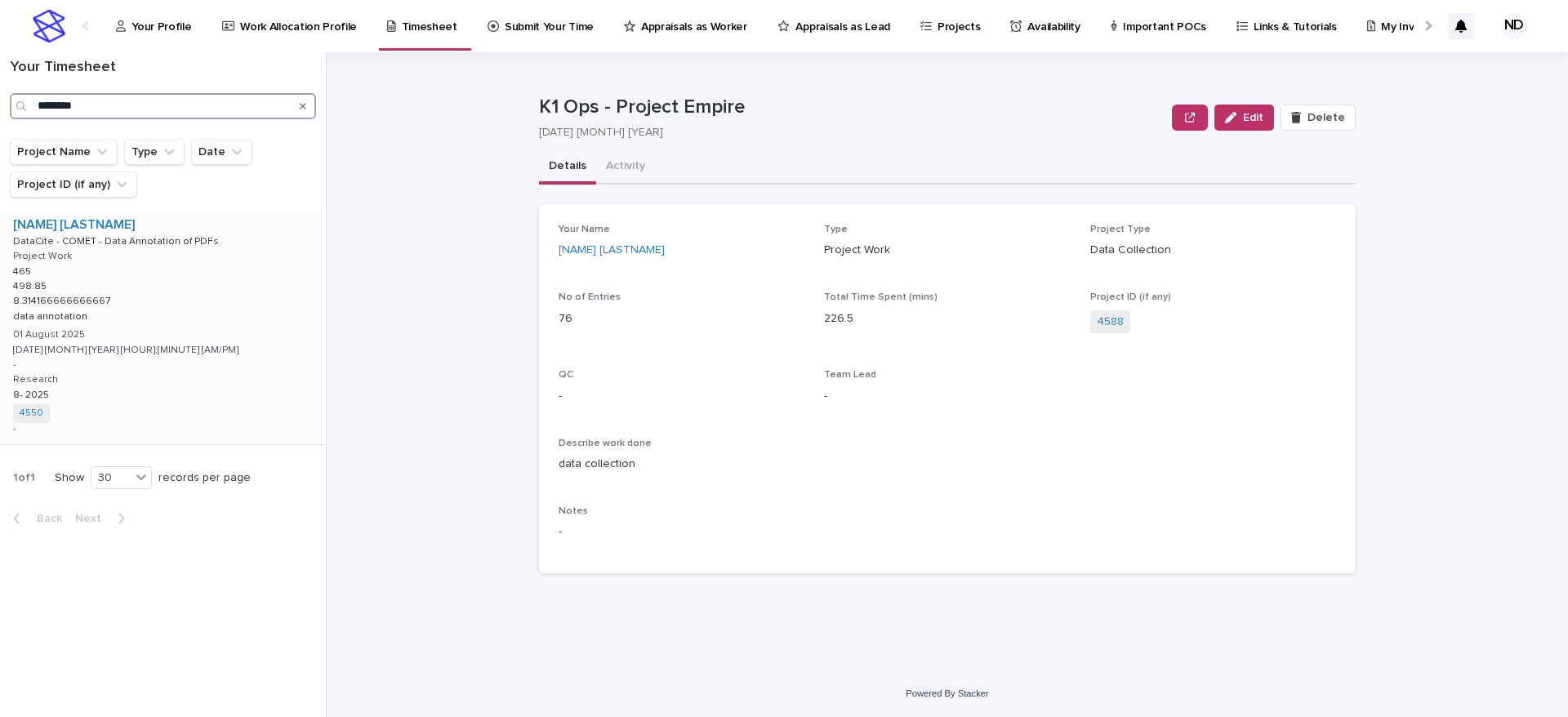 type on "********" 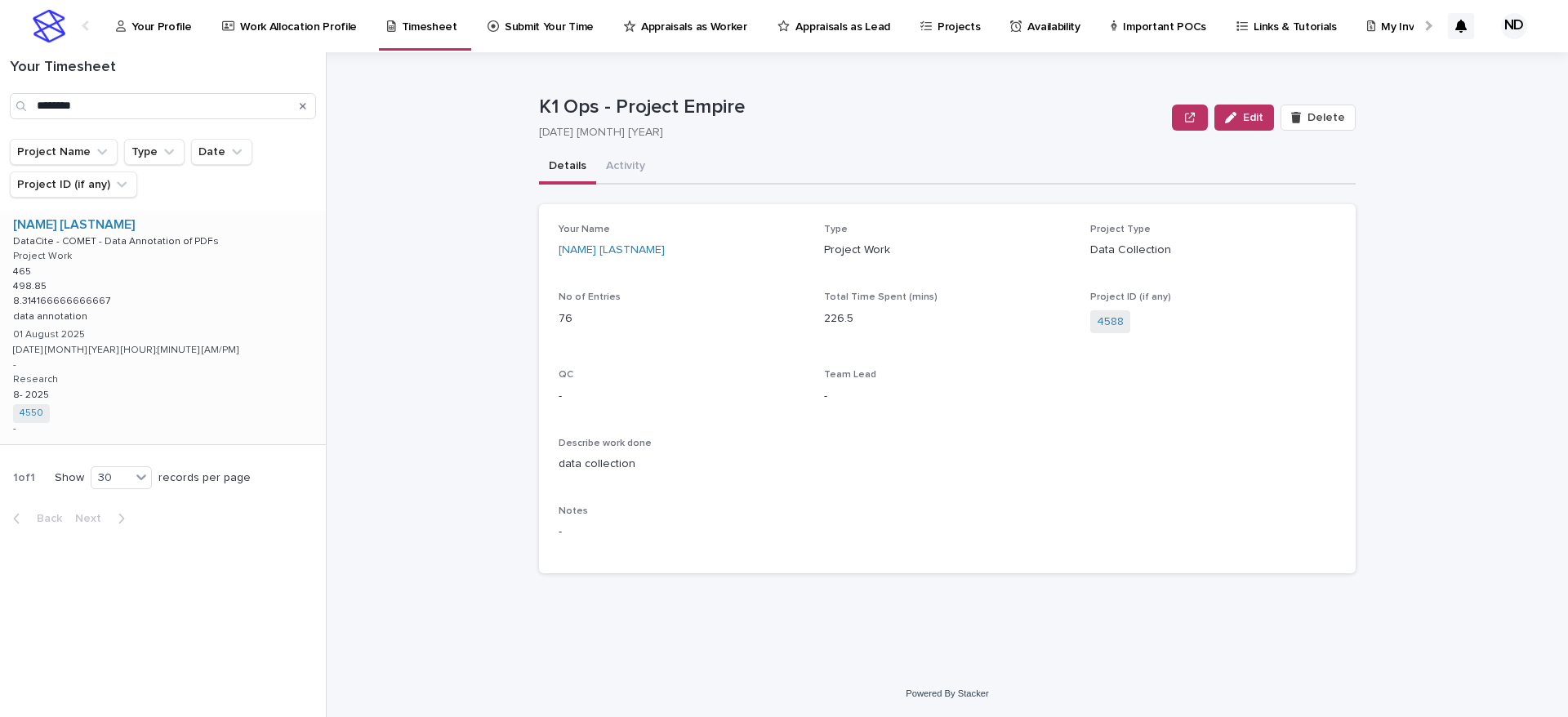 click on "Nina Dcosta    DataCite - COMET - Data Annotation of PDFs  DataCite - COMET - Data Annotation of PDFs   Project Work 465 465   498.85 498.85   8.314166666666667 8.314166666666667   data annotation data annotation   01 August 2025 01 August 2025 05:23 pm - Research 8- 2025 8- 2025   4550   + 0 -" at bounding box center [163, 327] 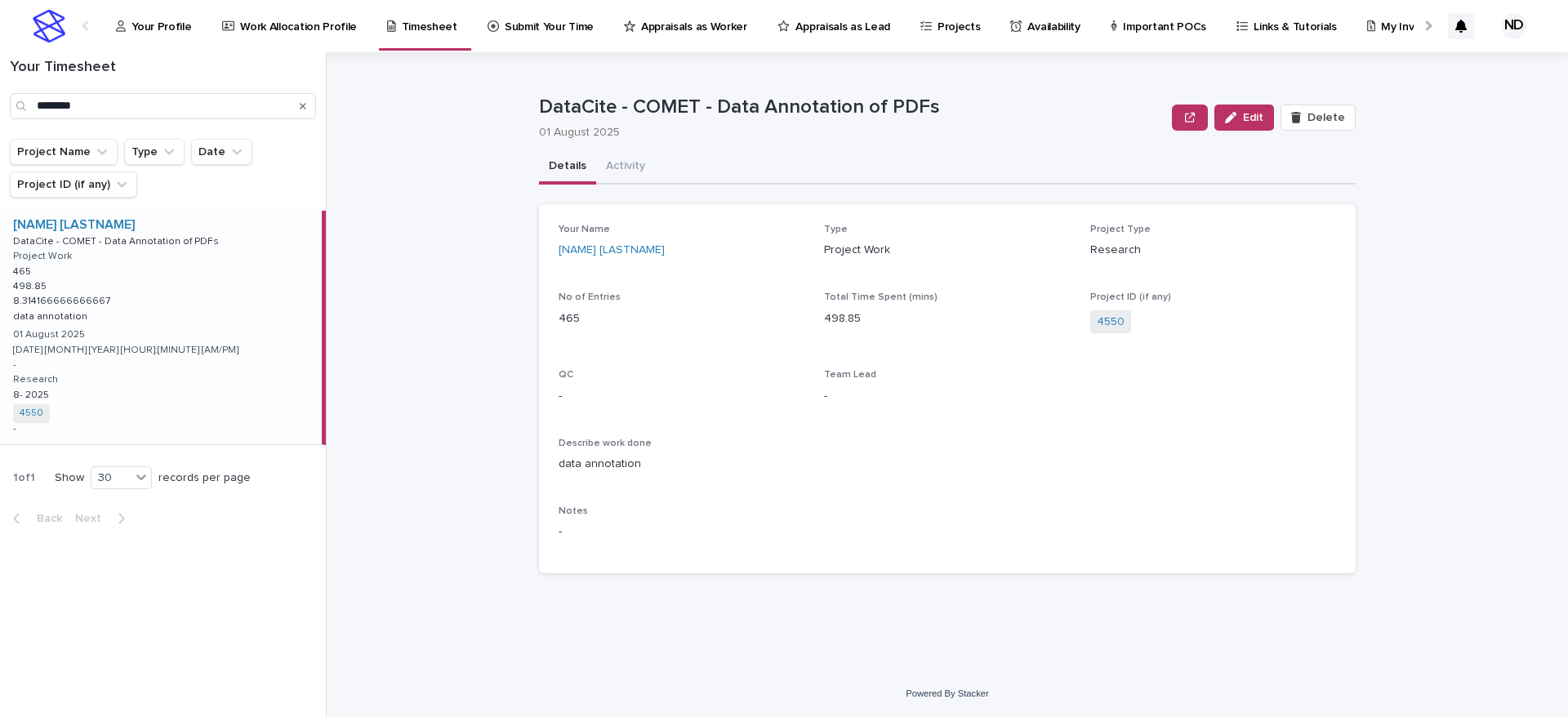 drag, startPoint x: 549, startPoint y: 98, endPoint x: 1022, endPoint y: 74, distance: 473.60849 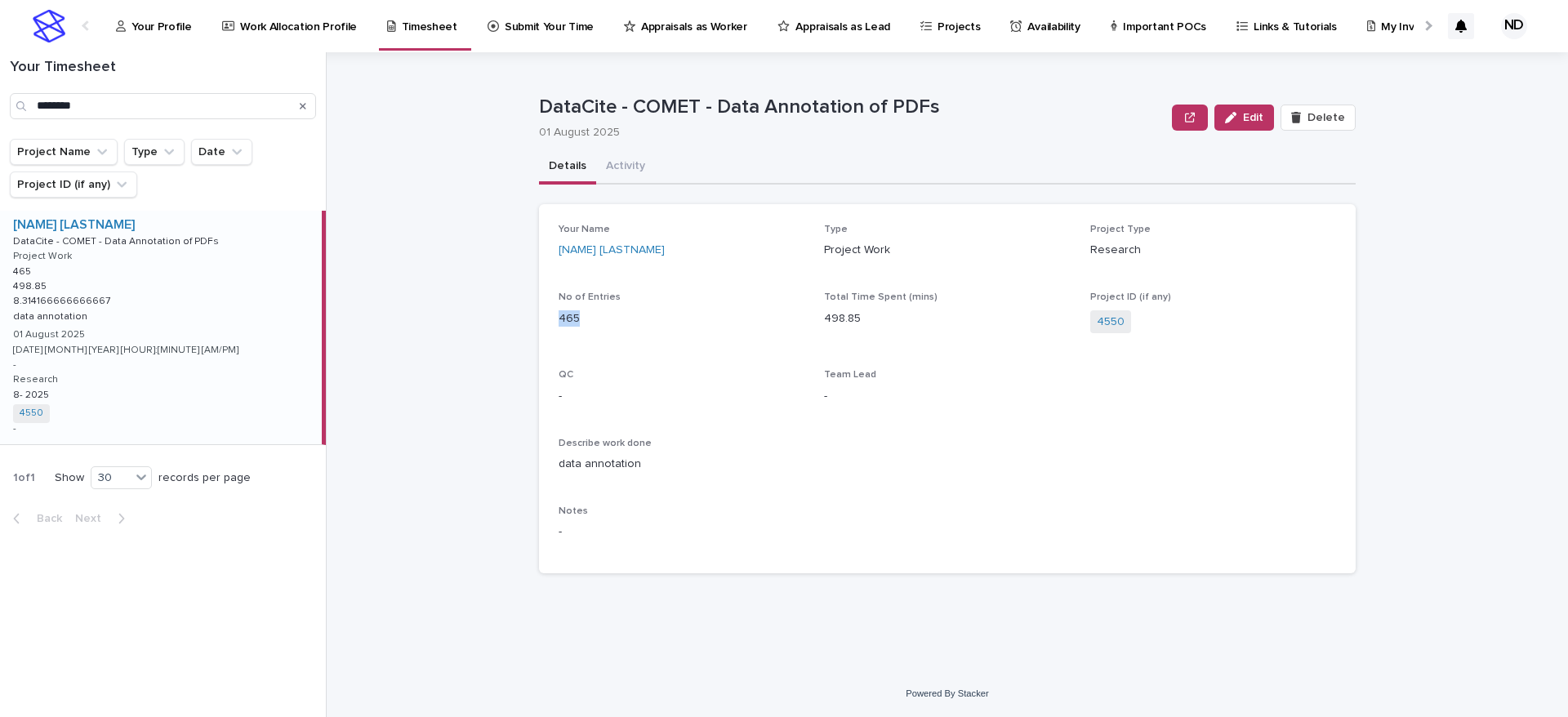 click on "465" at bounding box center [681, 318] 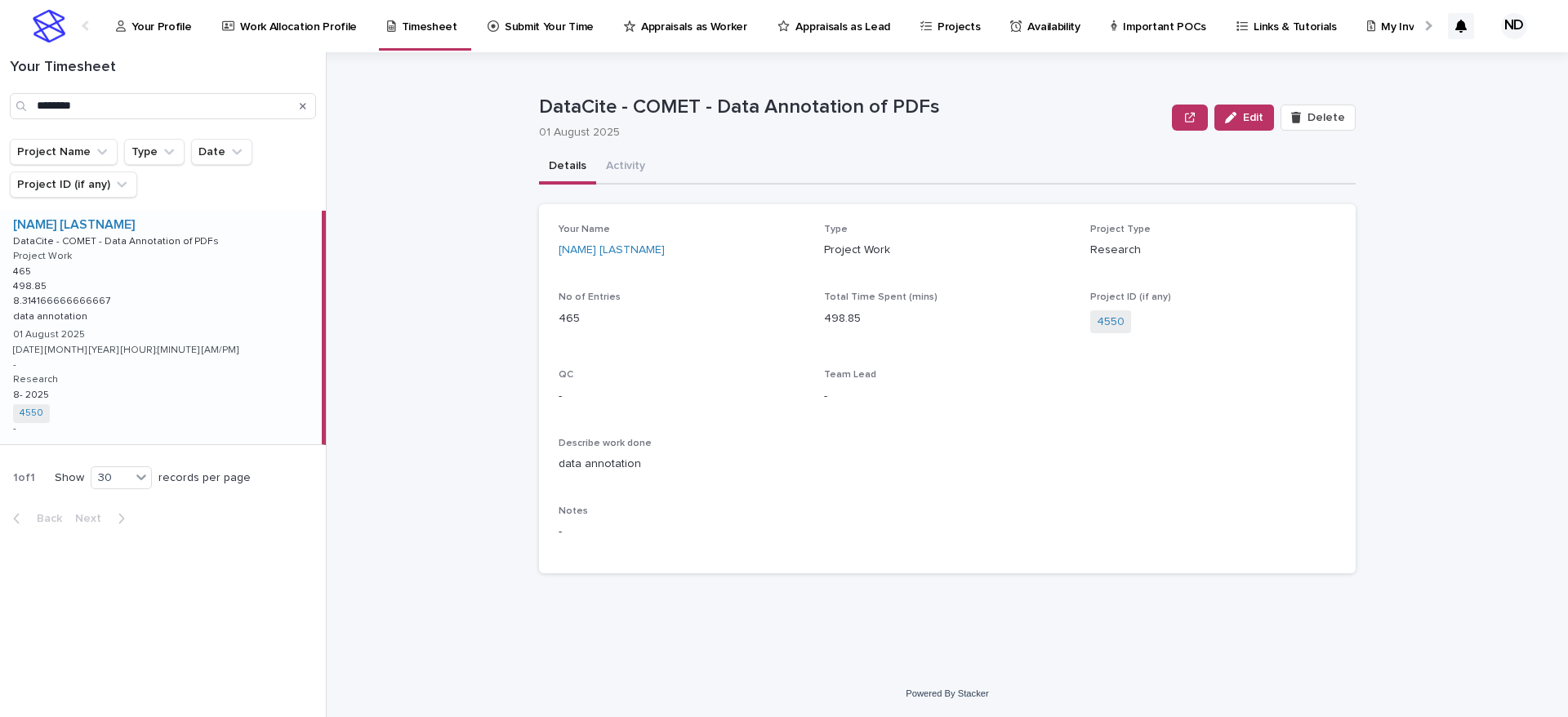 click on "498.85" at bounding box center [947, 318] 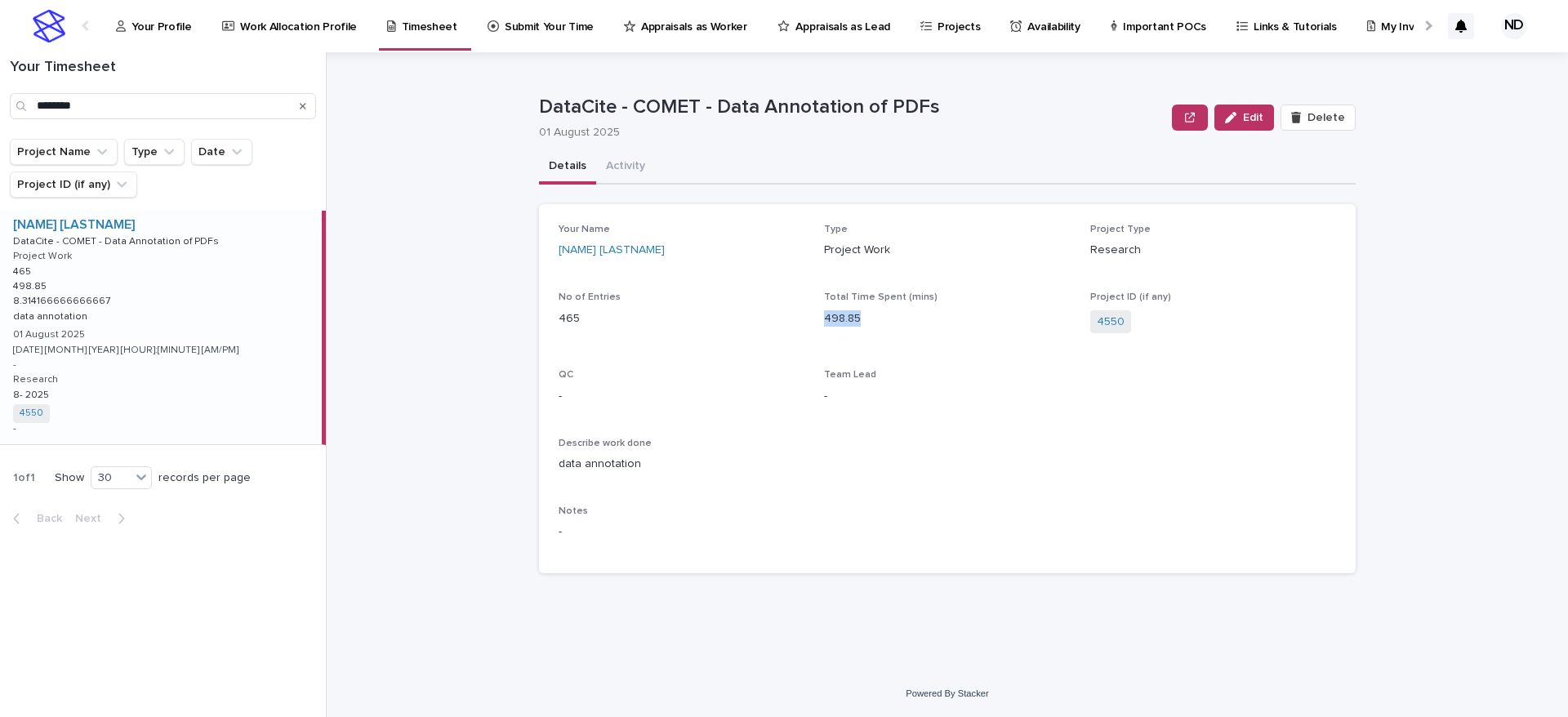 click on "498.85" at bounding box center (947, 318) 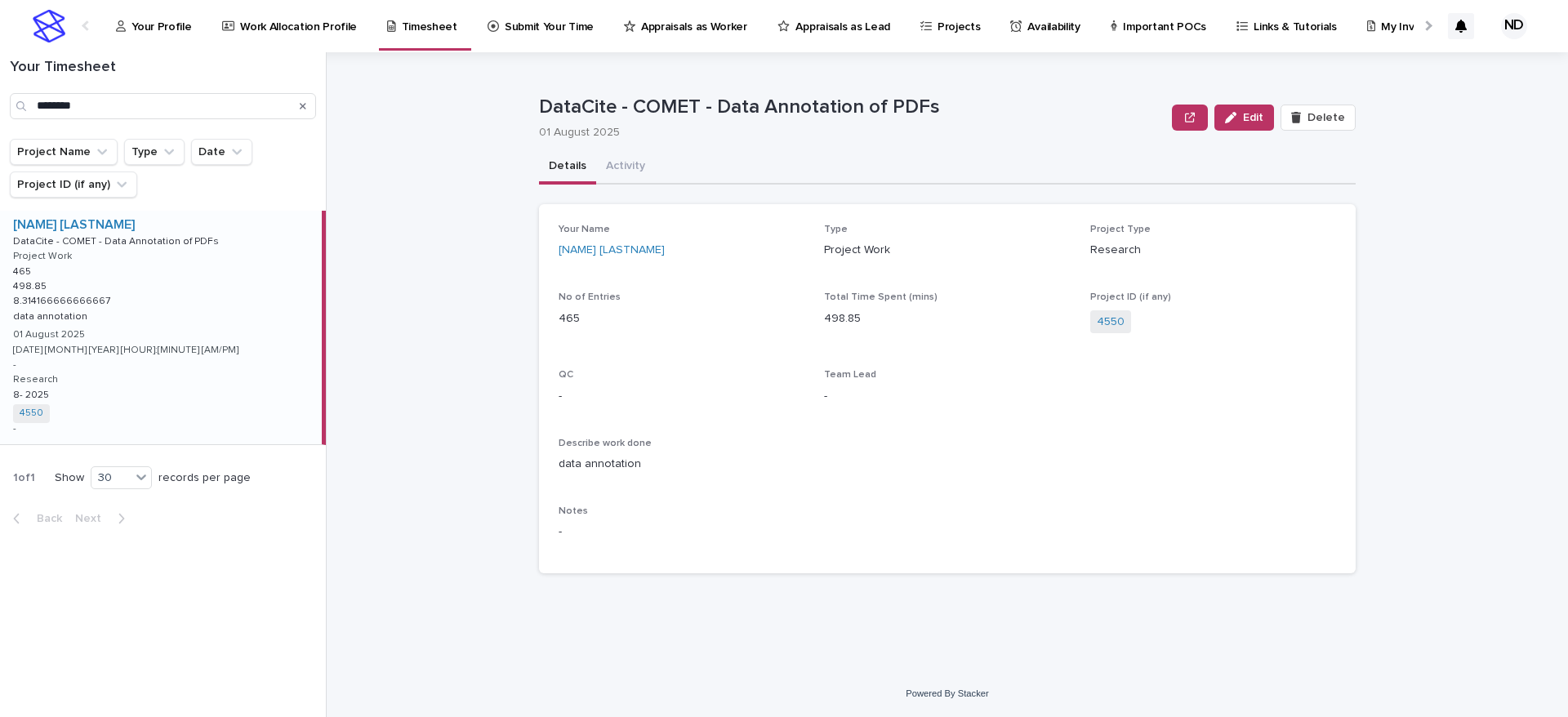 click on "data annotation" at bounding box center [947, 464] 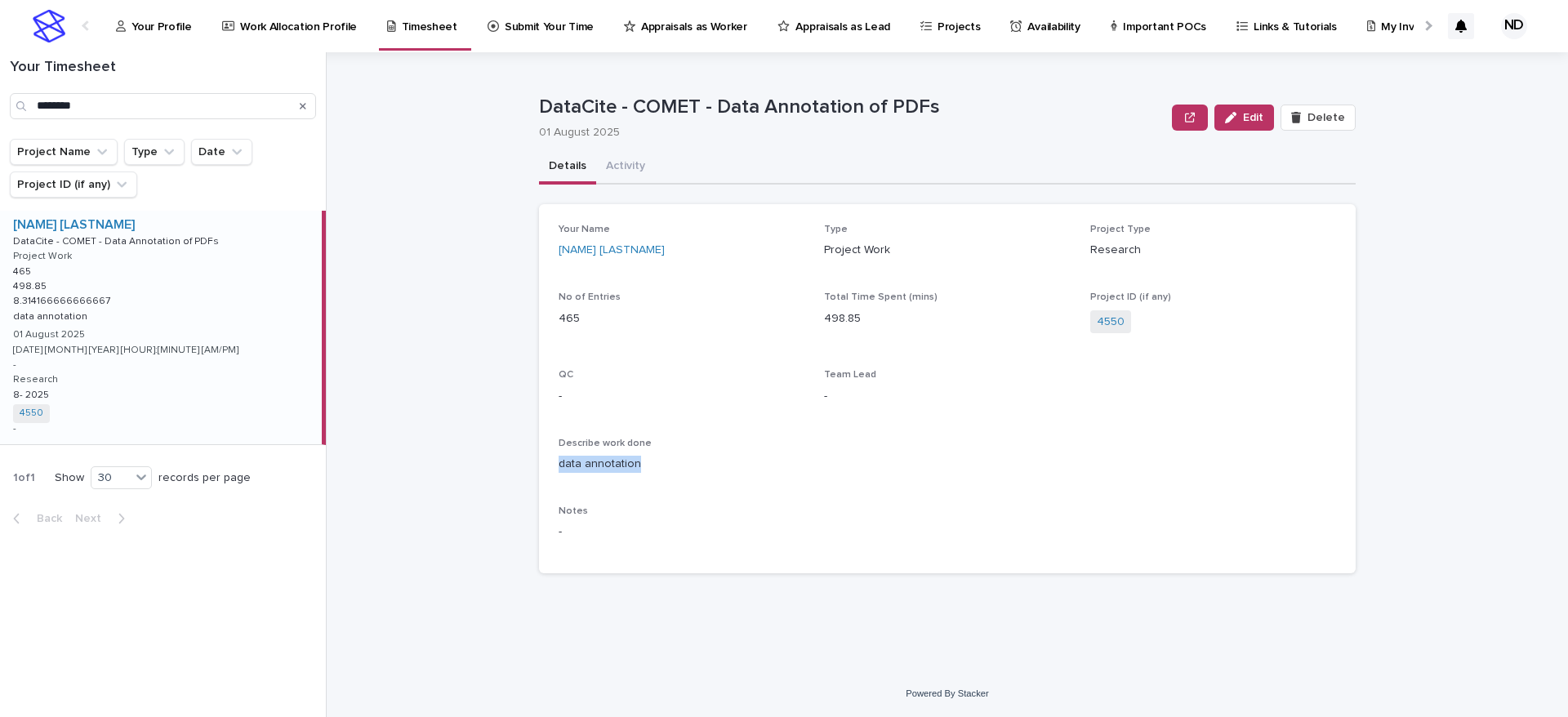 click on "data annotation" at bounding box center (947, 464) 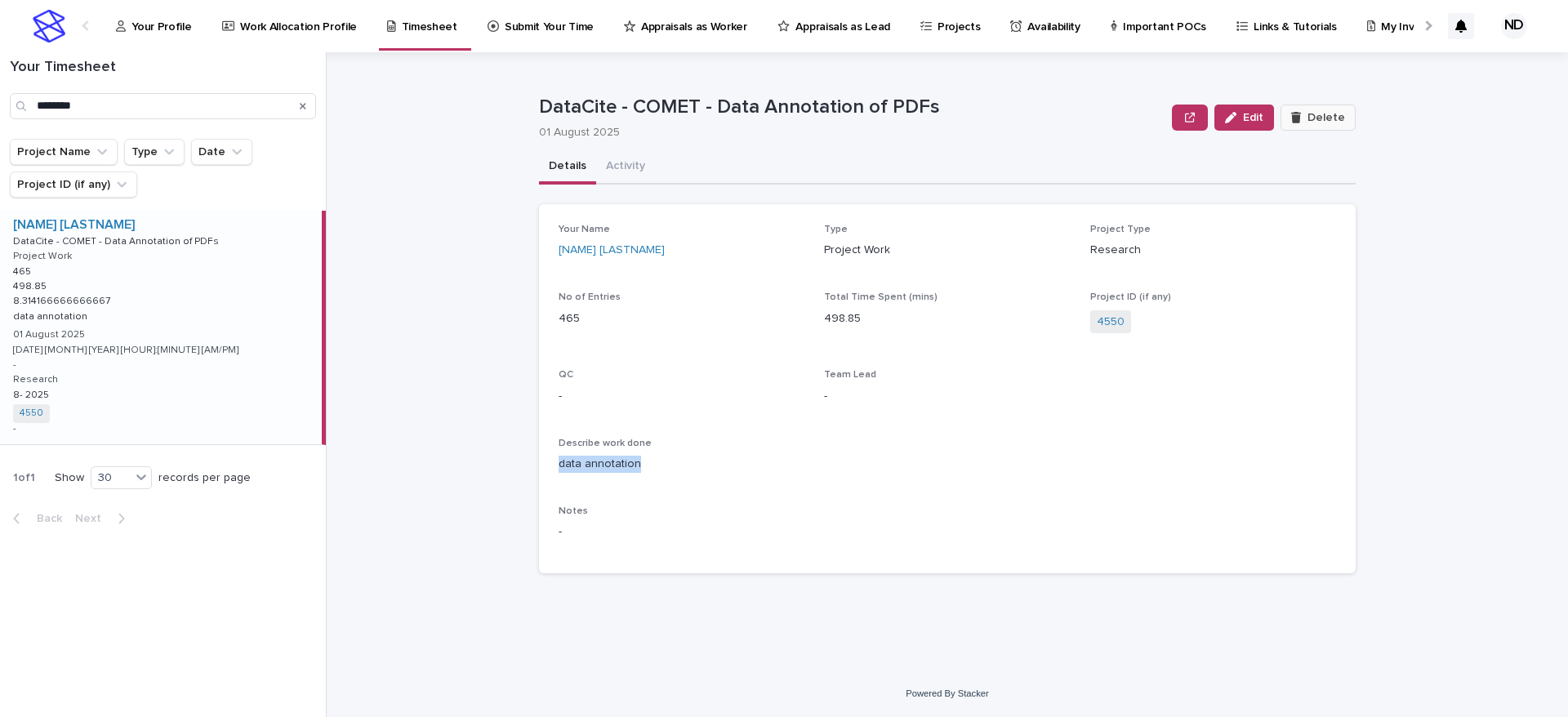 click on "Delete" at bounding box center (1326, 118) 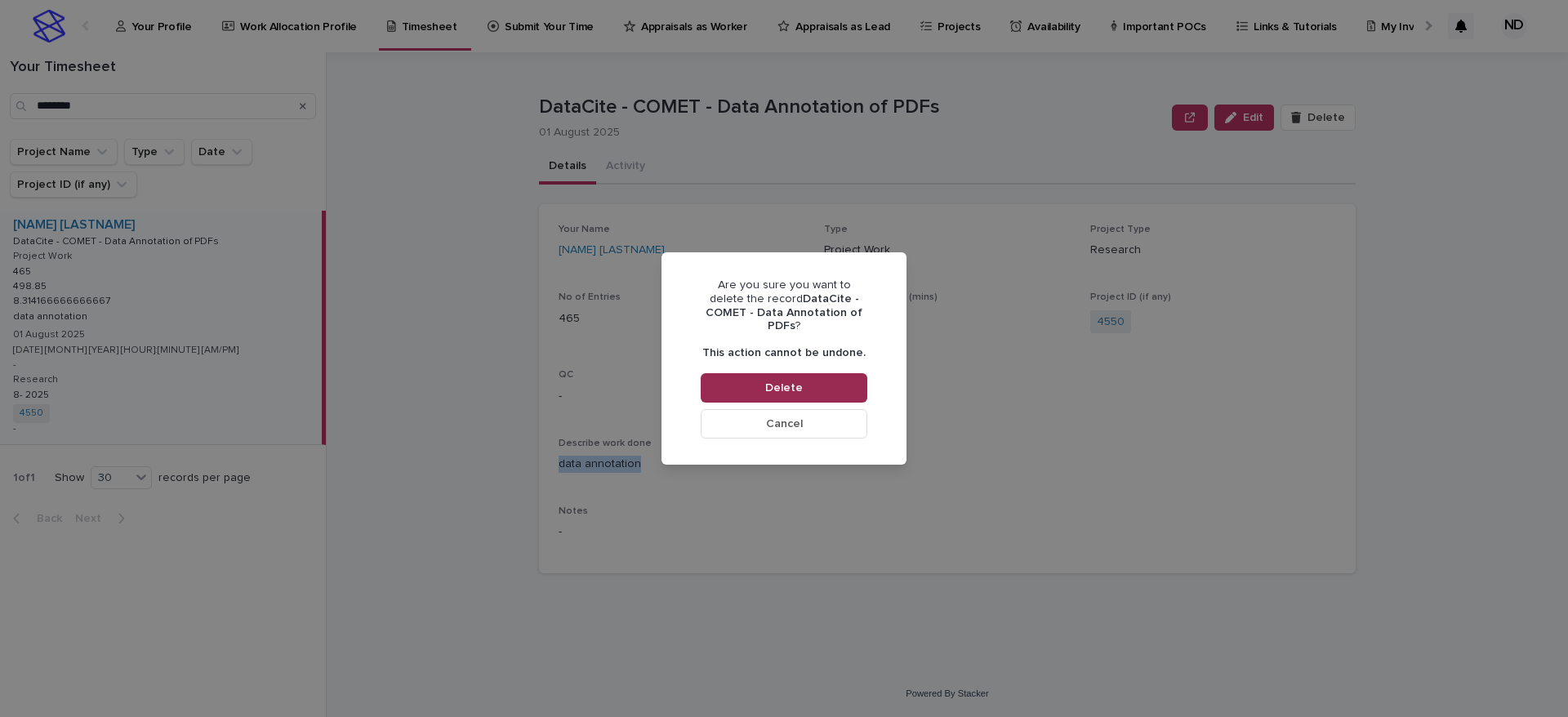 click on "Delete" at bounding box center [784, 388] 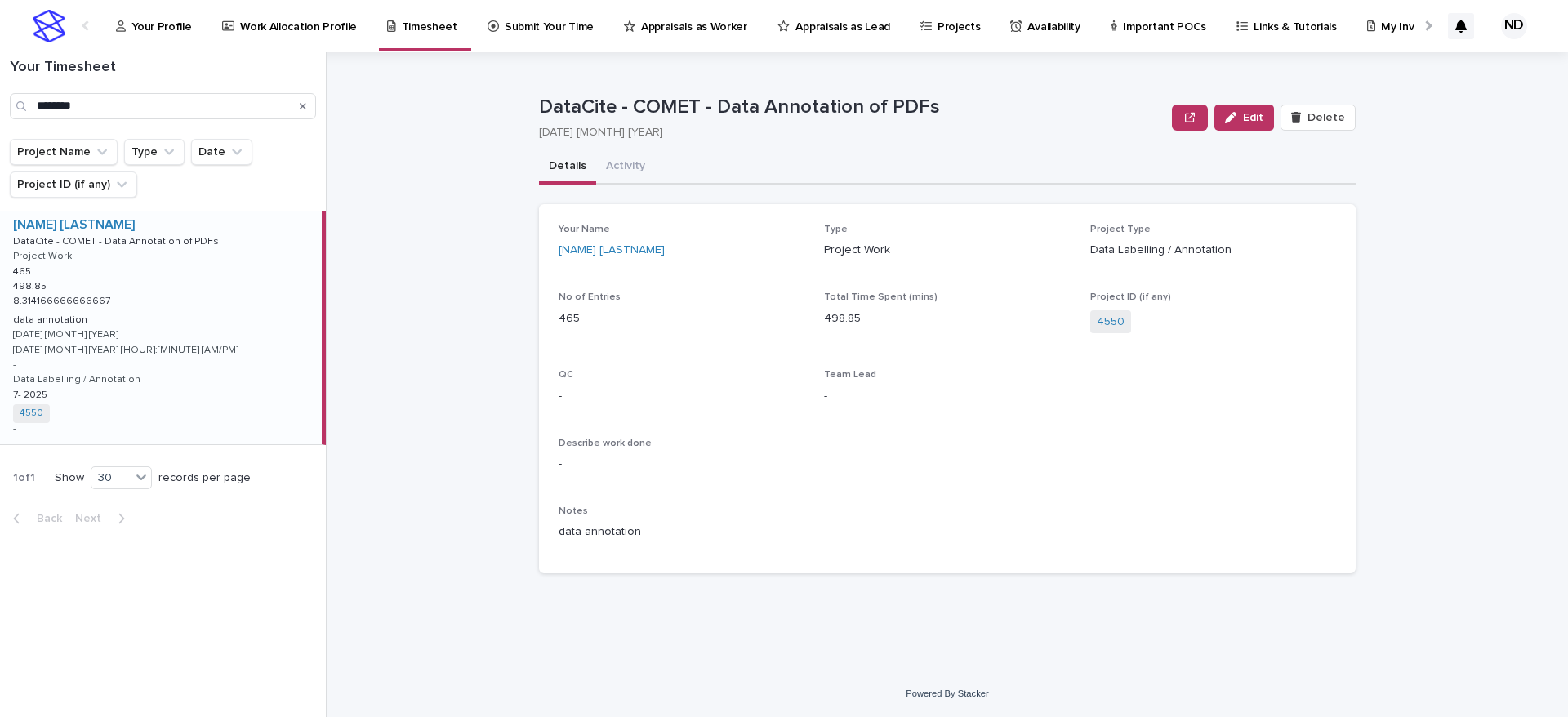 click on "Your Profile" at bounding box center [161, 17] 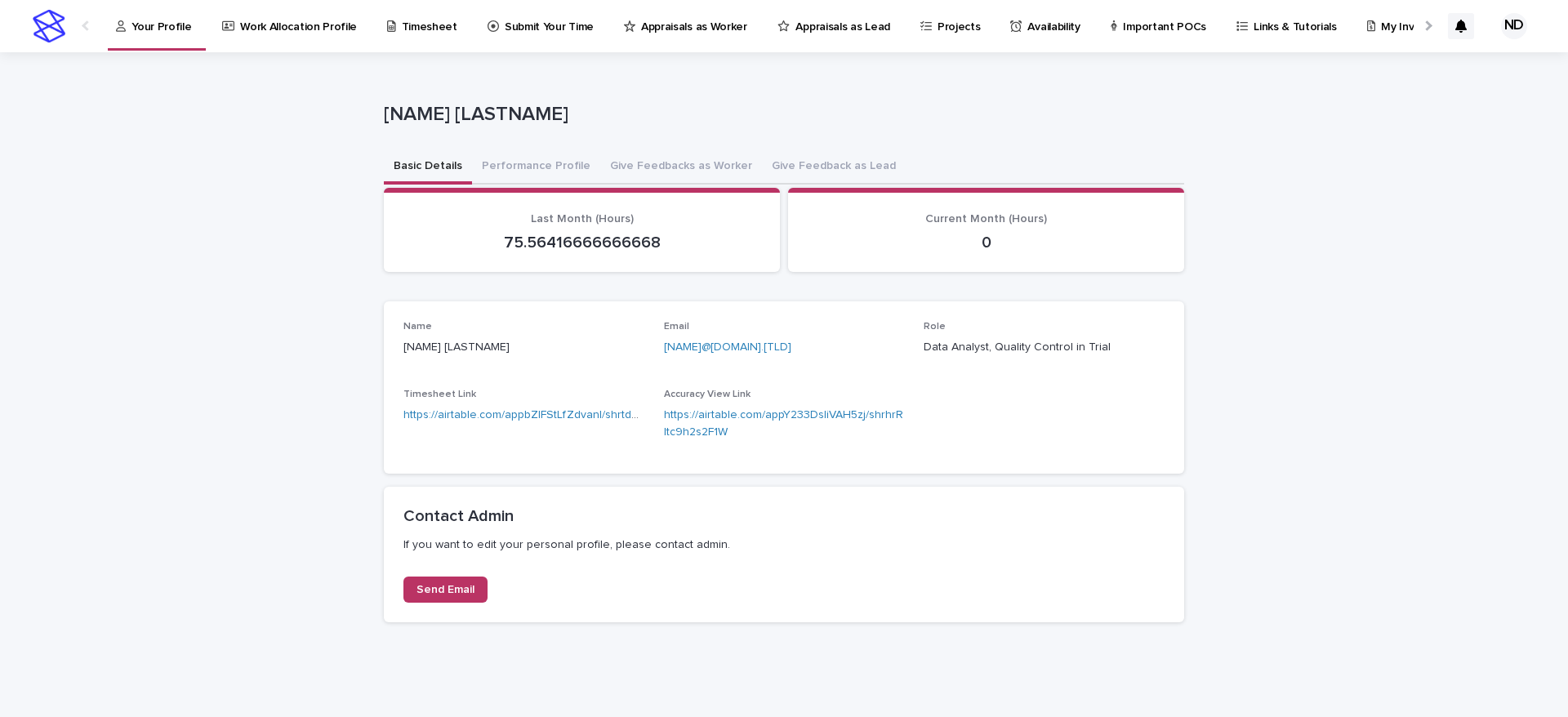 click on "Timesheet" at bounding box center [430, 17] 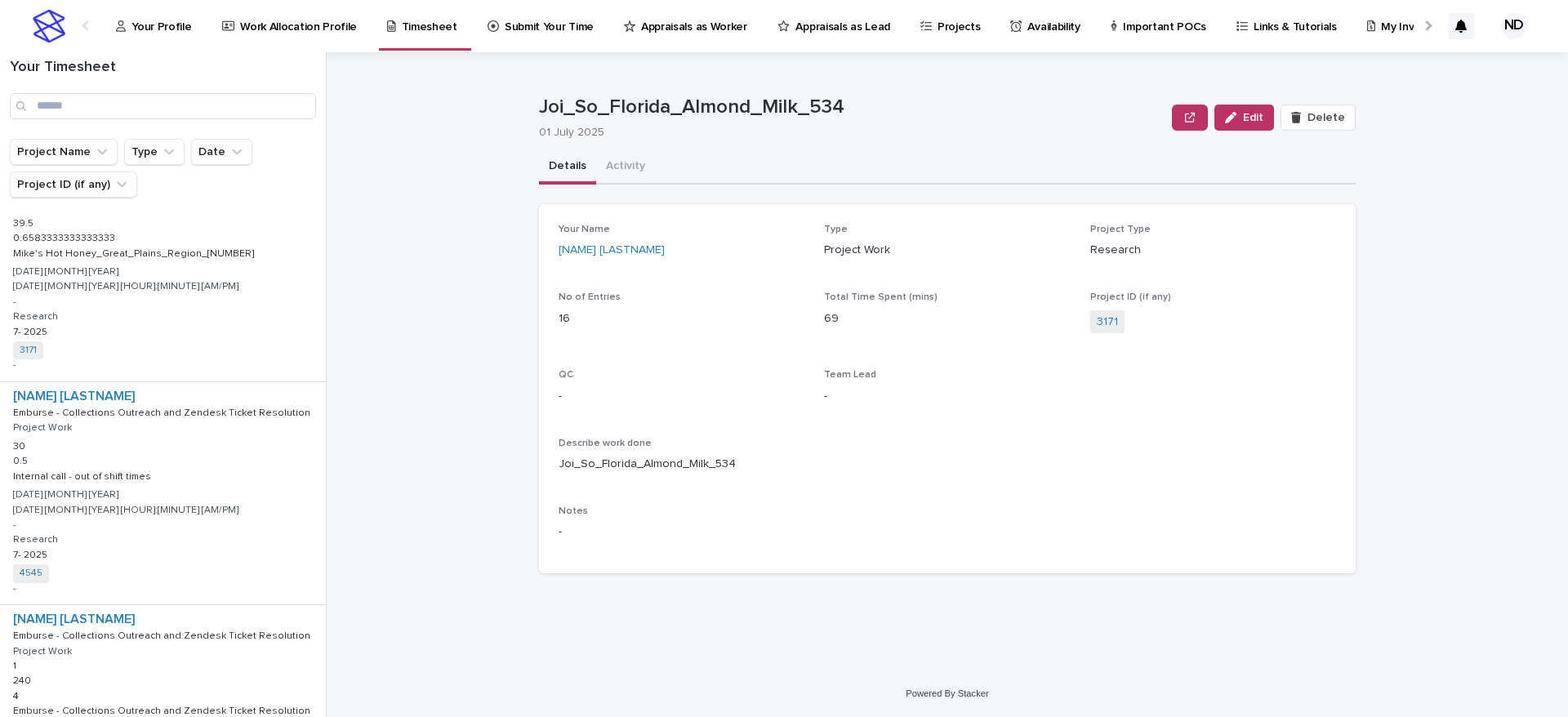scroll, scrollTop: 3552, scrollLeft: 0, axis: vertical 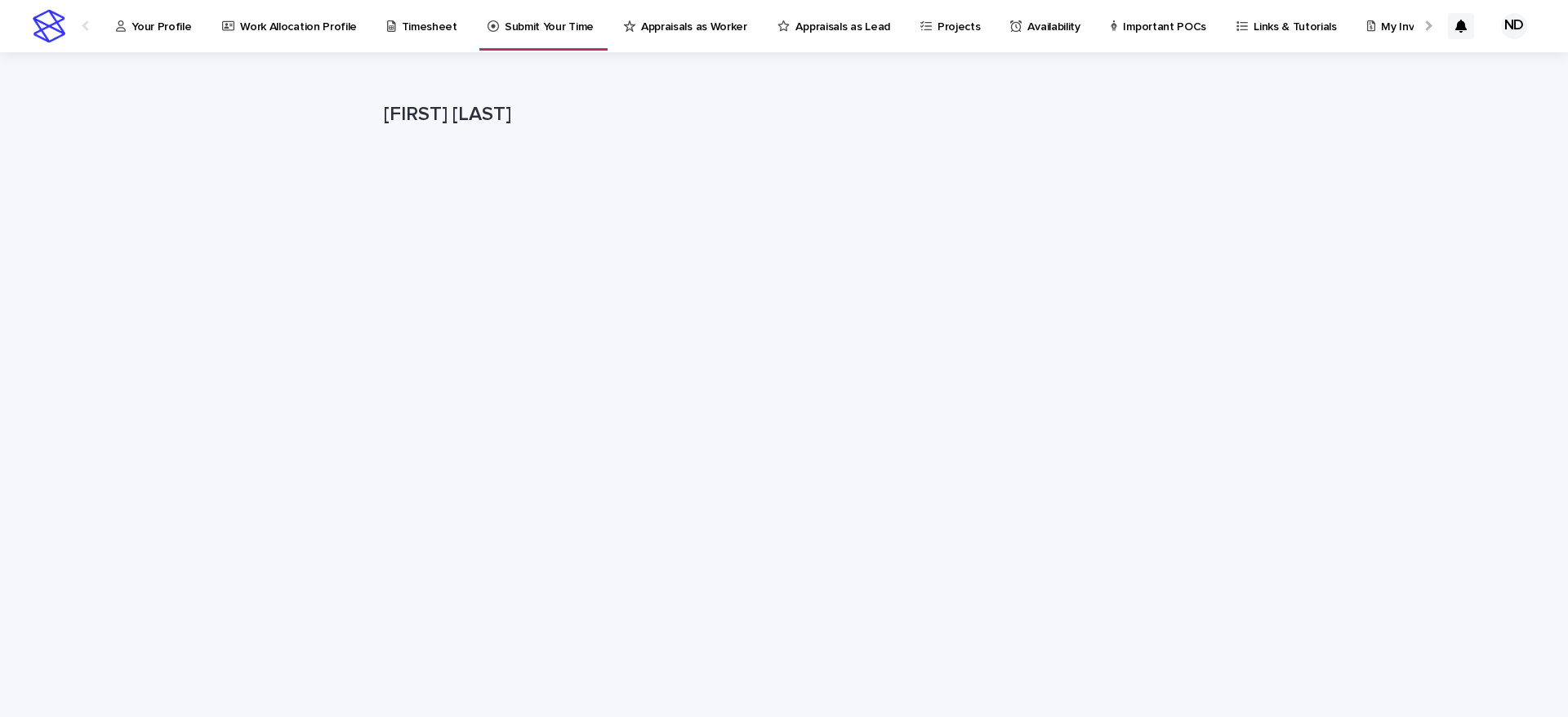 click on "Work Allocation Profile" at bounding box center [298, 17] 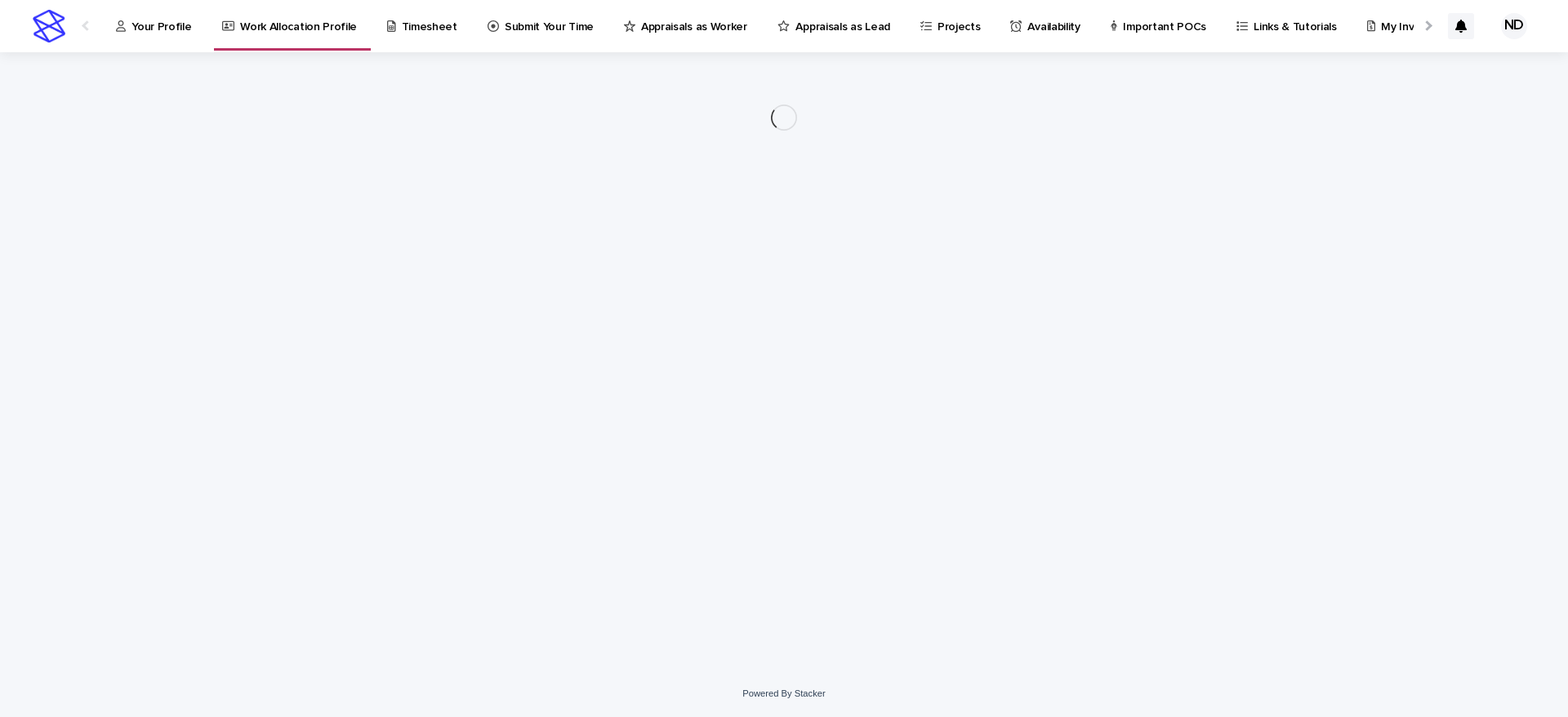 click on "Your Profile" at bounding box center (161, 17) 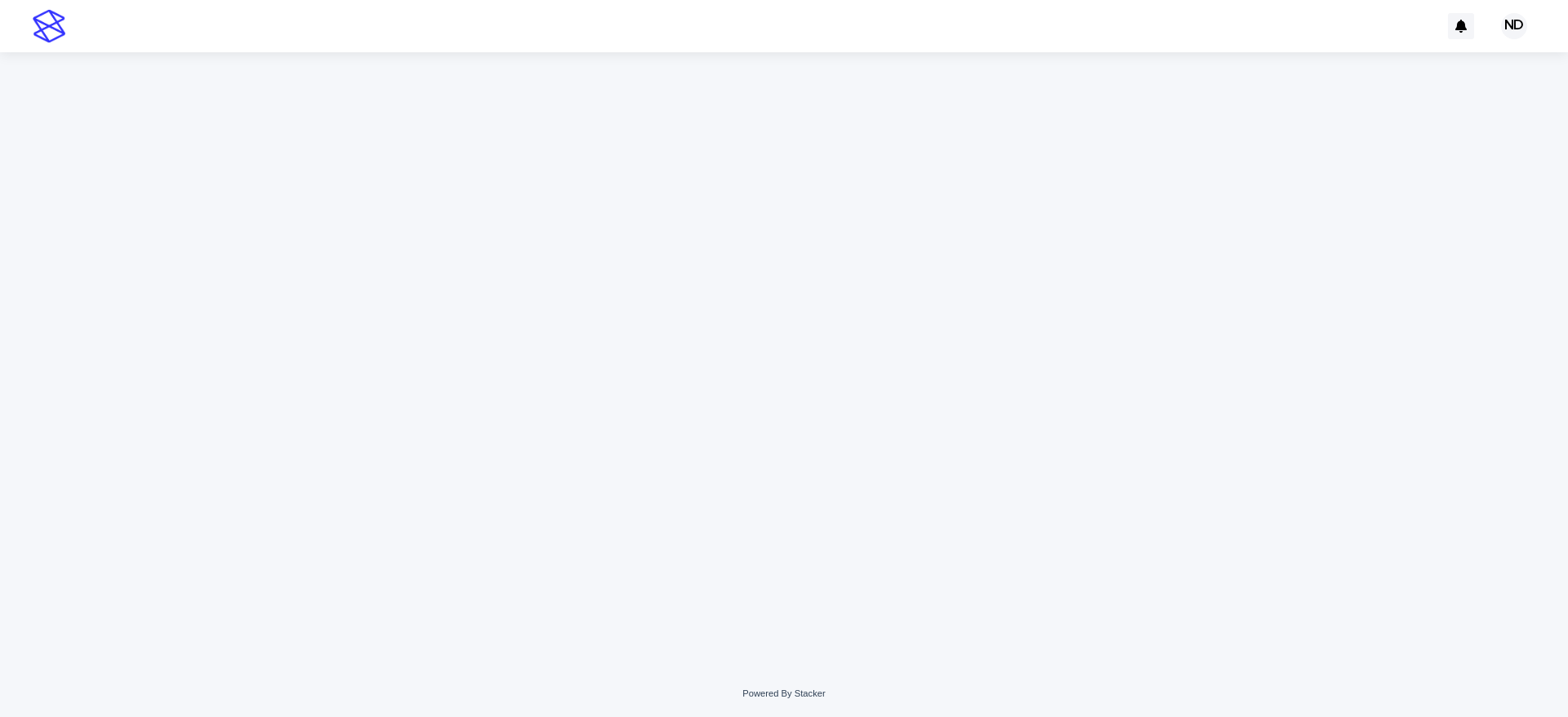 scroll, scrollTop: 0, scrollLeft: 0, axis: both 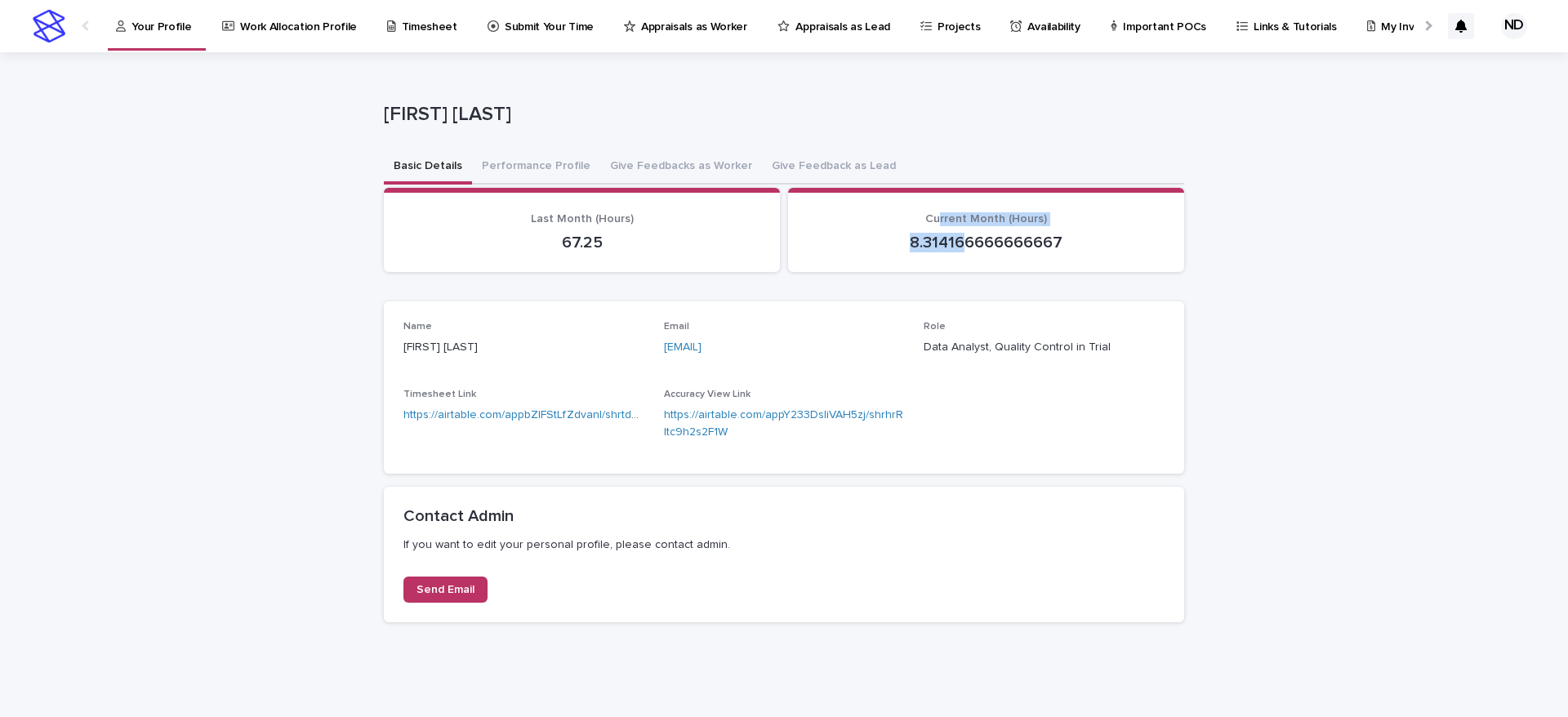 drag, startPoint x: 934, startPoint y: 217, endPoint x: 953, endPoint y: 254, distance: 41.593269 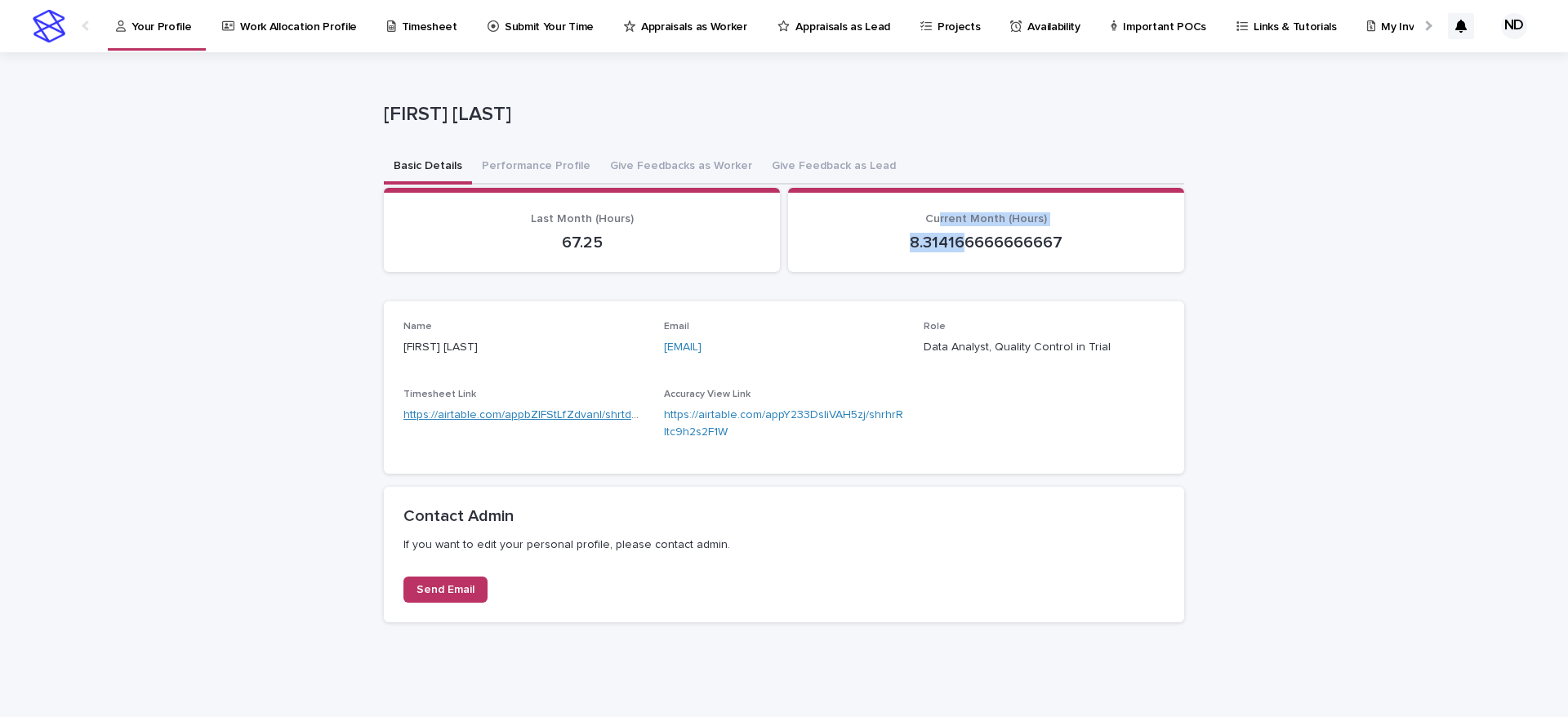 click on "https://airtable.com/appbZlFStLfZdvanI/shrtdgSzJggpQNZ81" at bounding box center [557, 415] 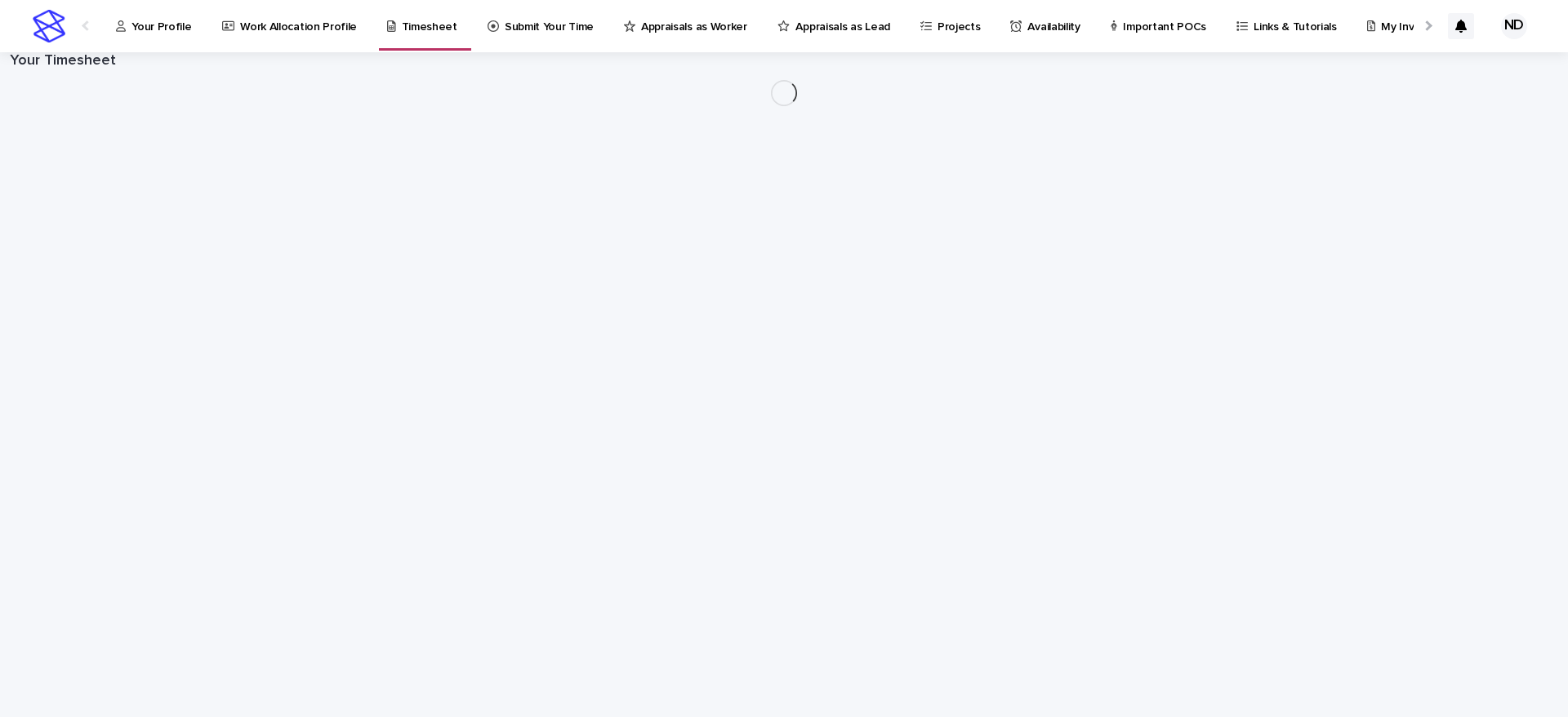 scroll, scrollTop: 0, scrollLeft: 0, axis: both 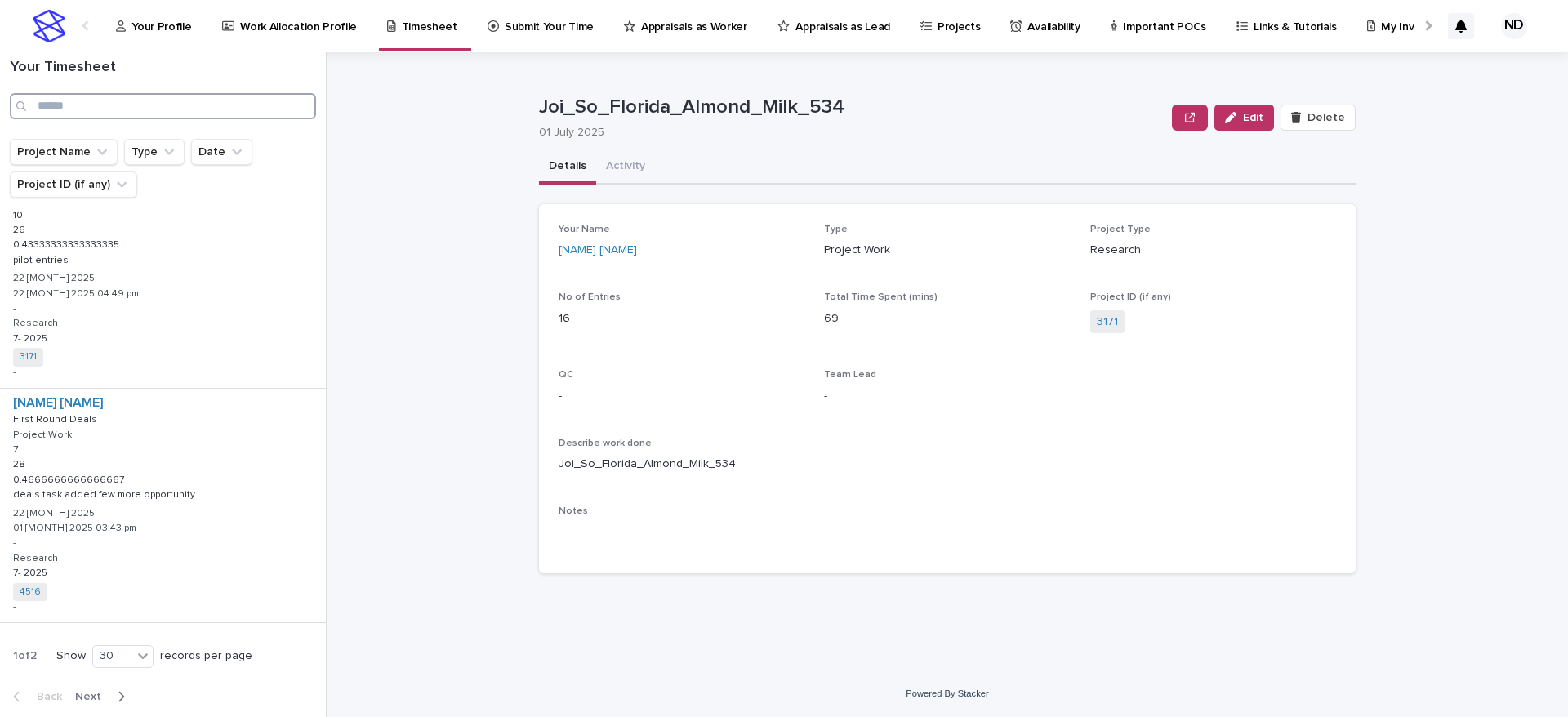 click at bounding box center [163, 106] 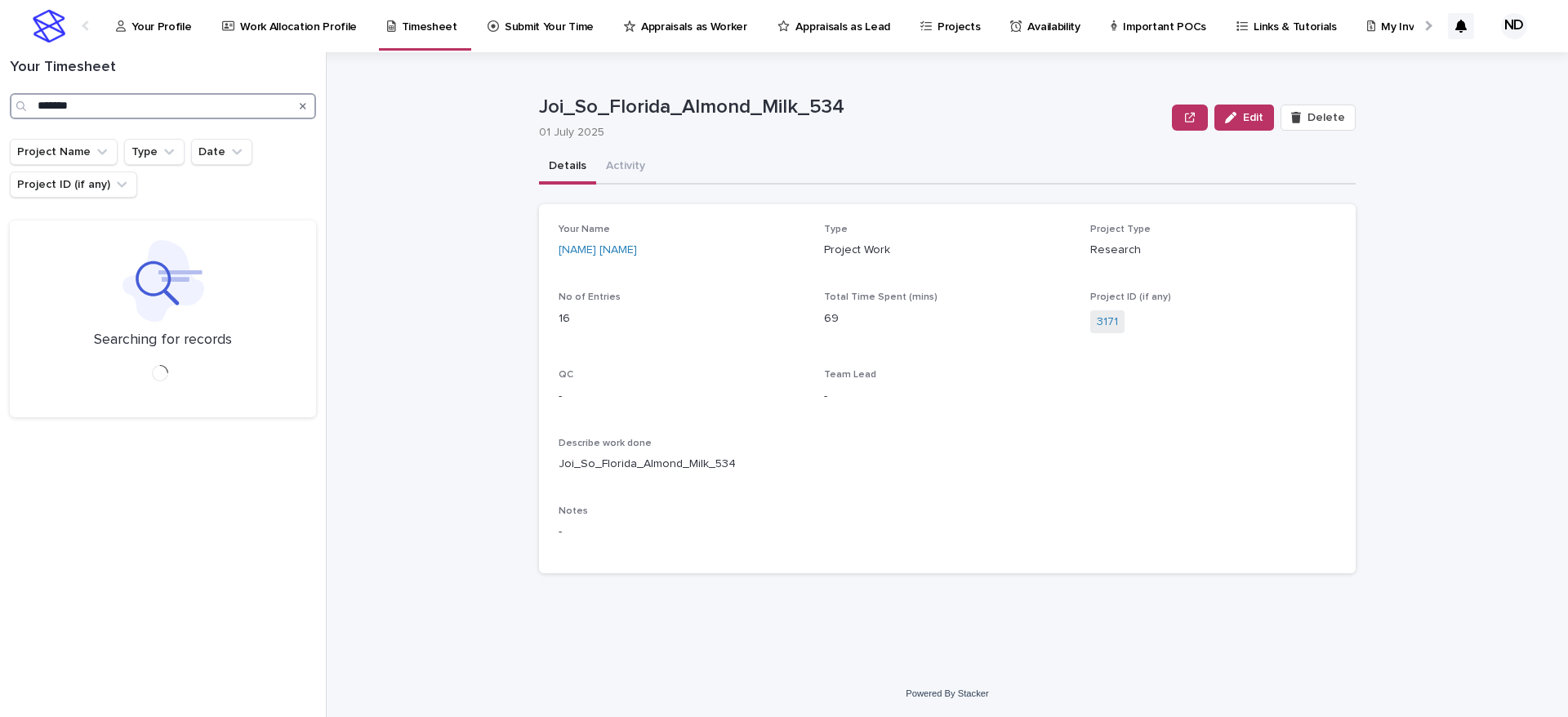 scroll, scrollTop: 0, scrollLeft: 0, axis: both 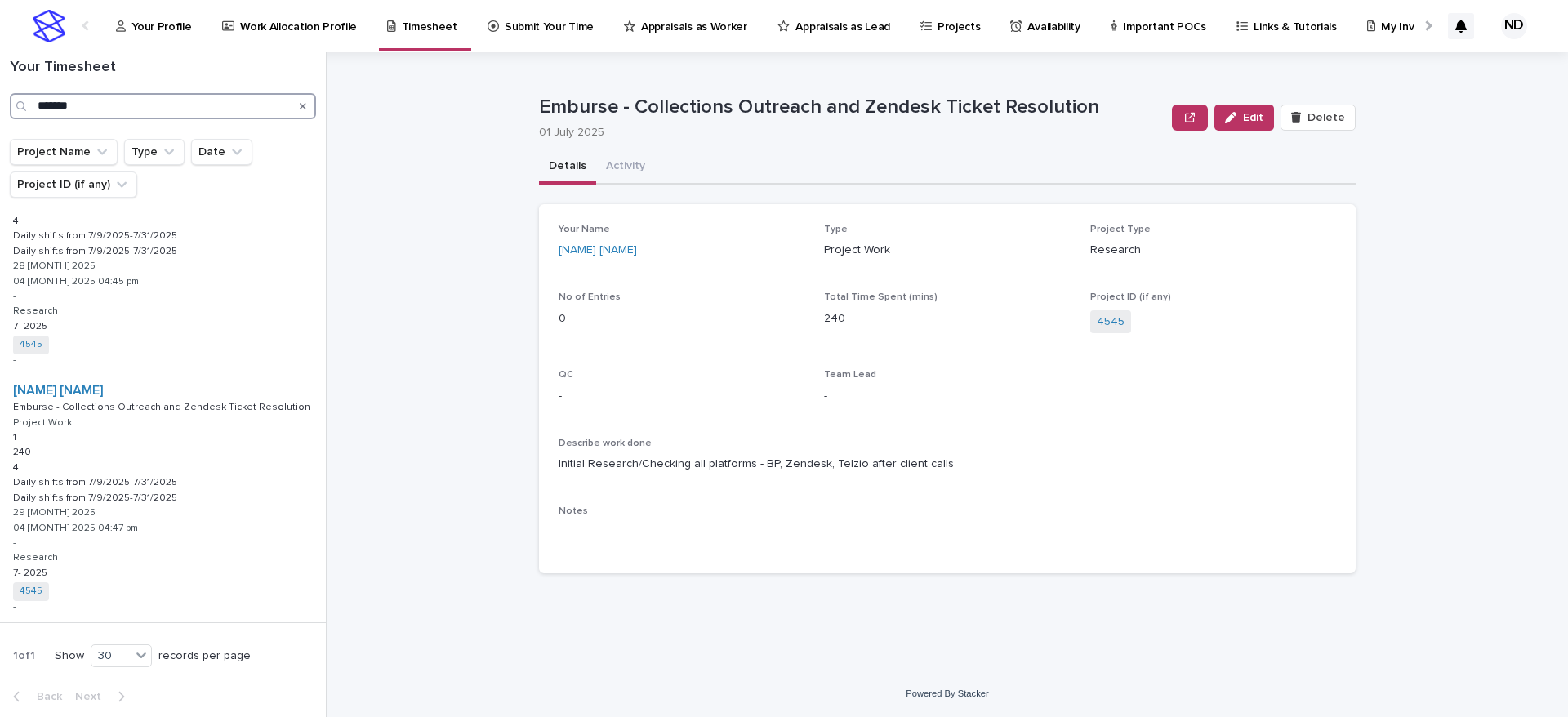 type on "*******" 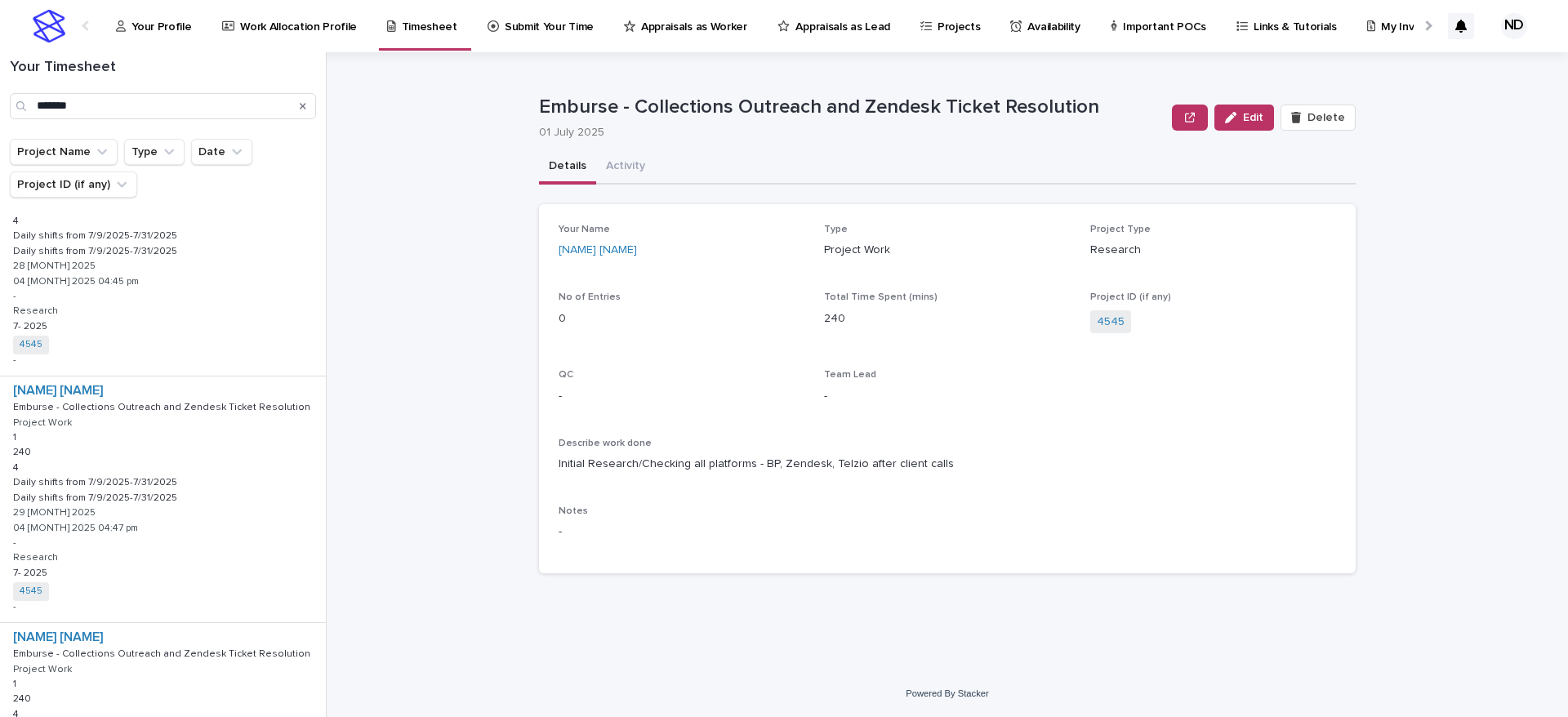 click on "Your Profile" at bounding box center (161, 17) 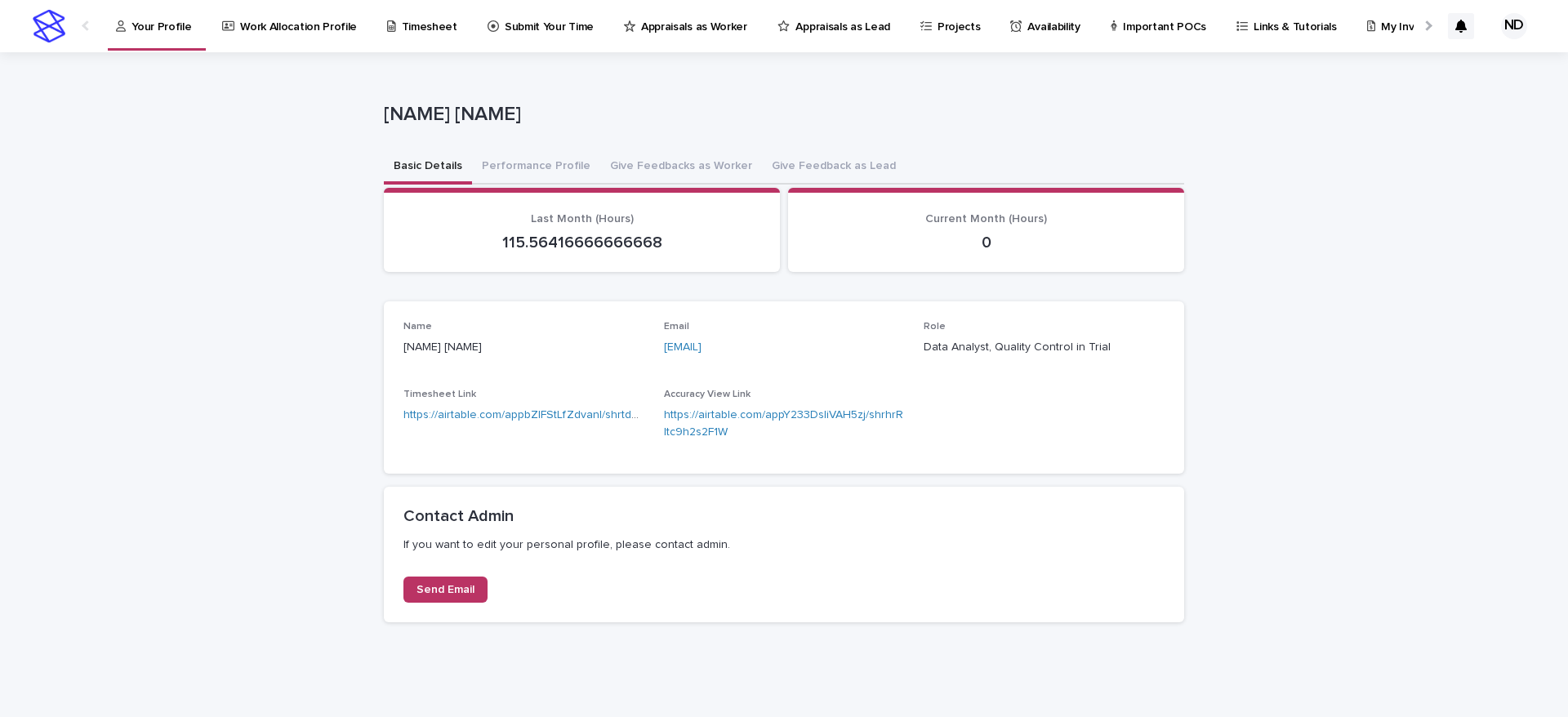 click on "Submit Your Time" at bounding box center (549, 17) 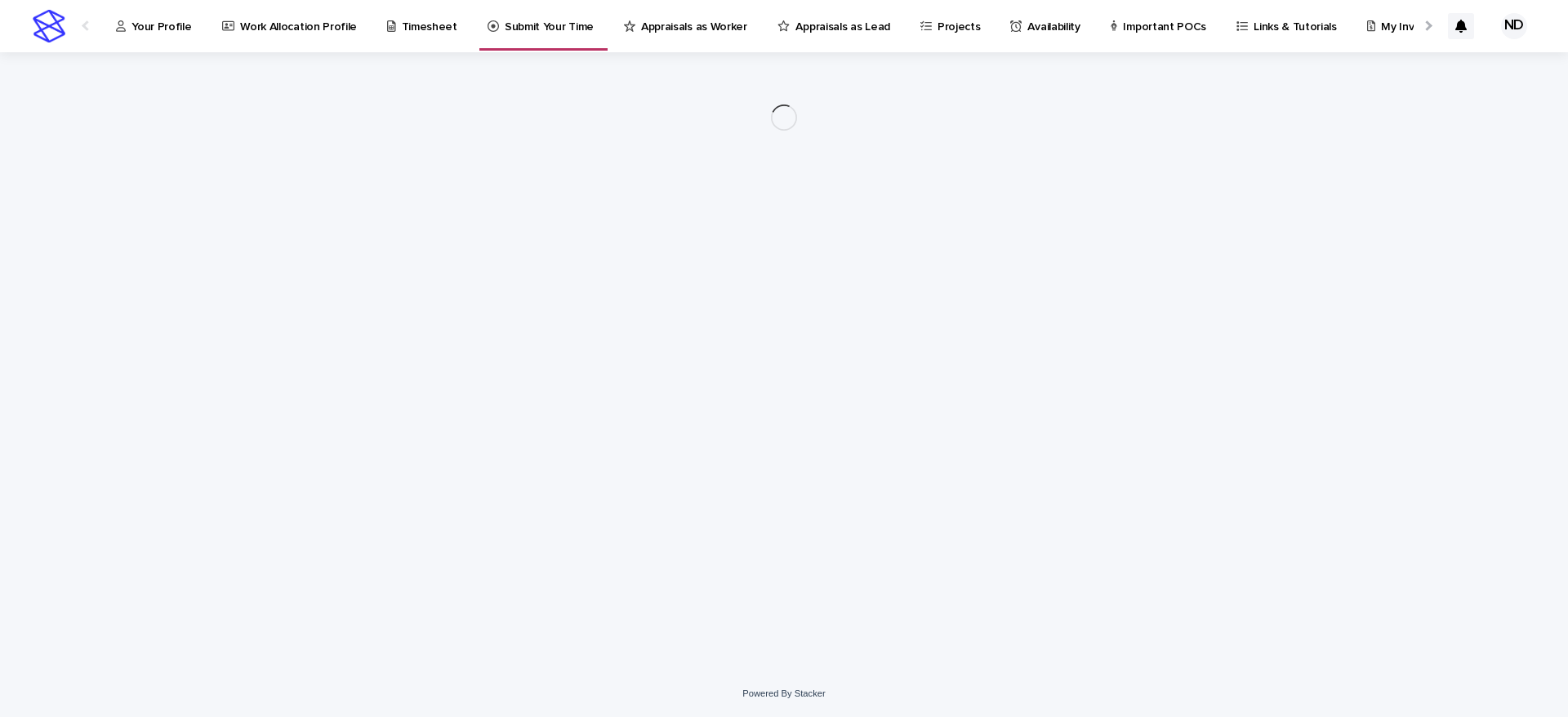 click on "Timesheet" at bounding box center (430, 17) 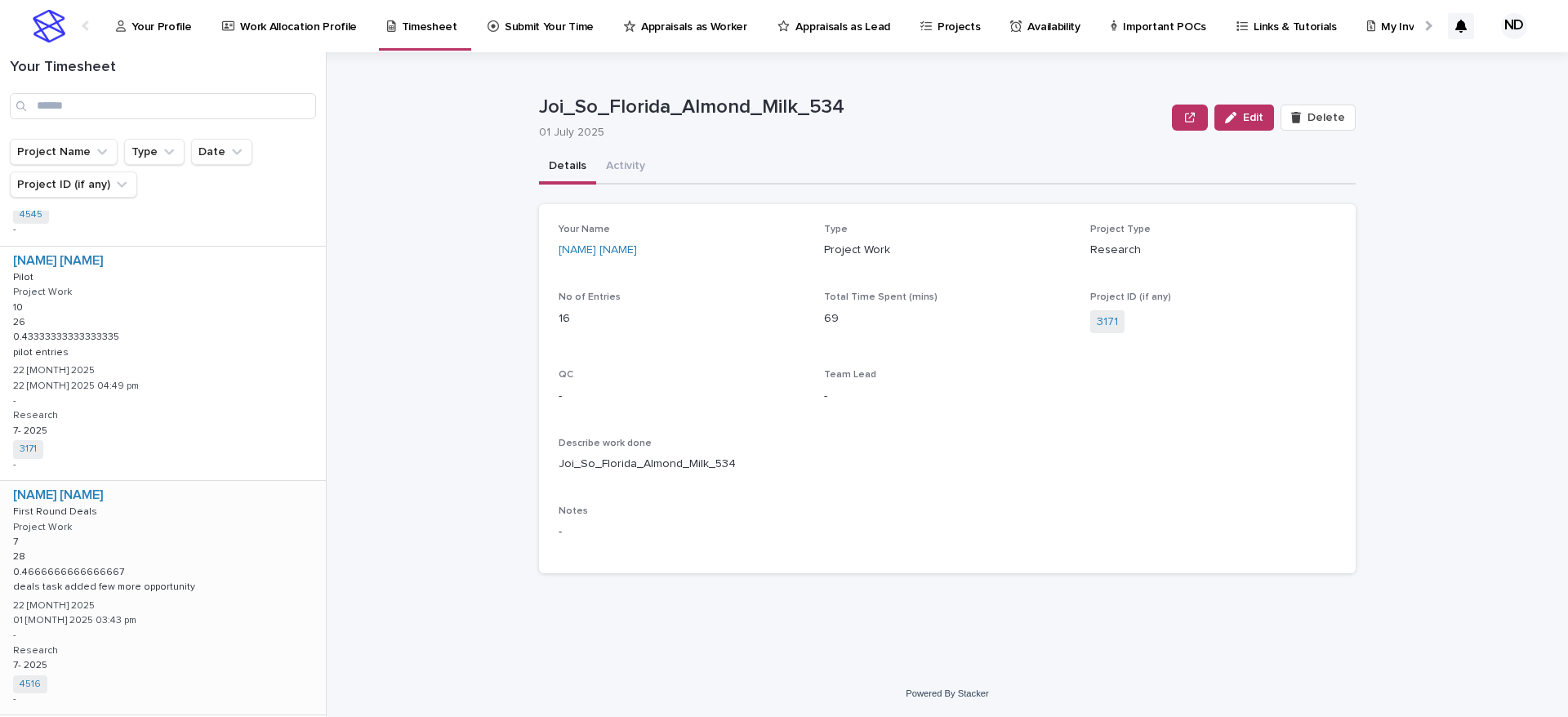 scroll, scrollTop: 6594, scrollLeft: 0, axis: vertical 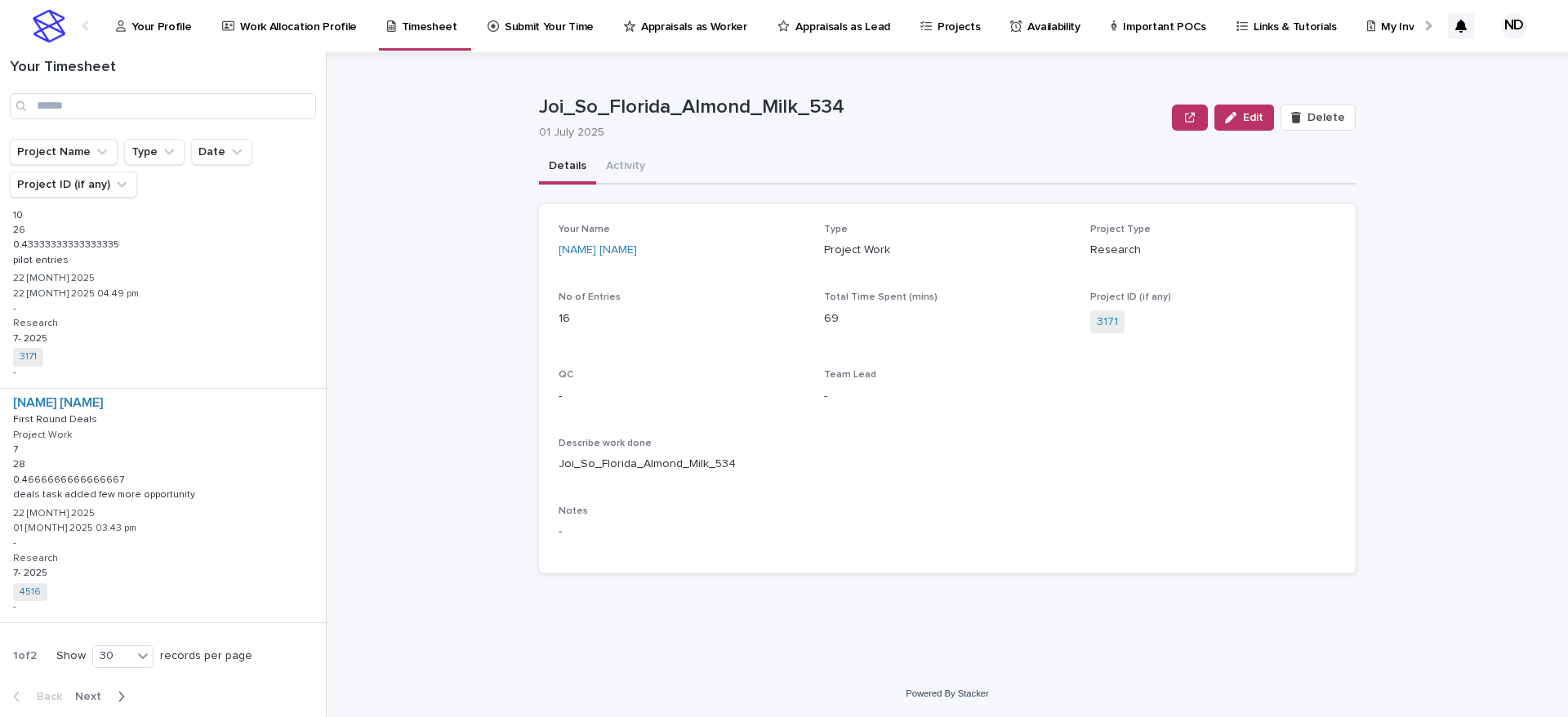 click 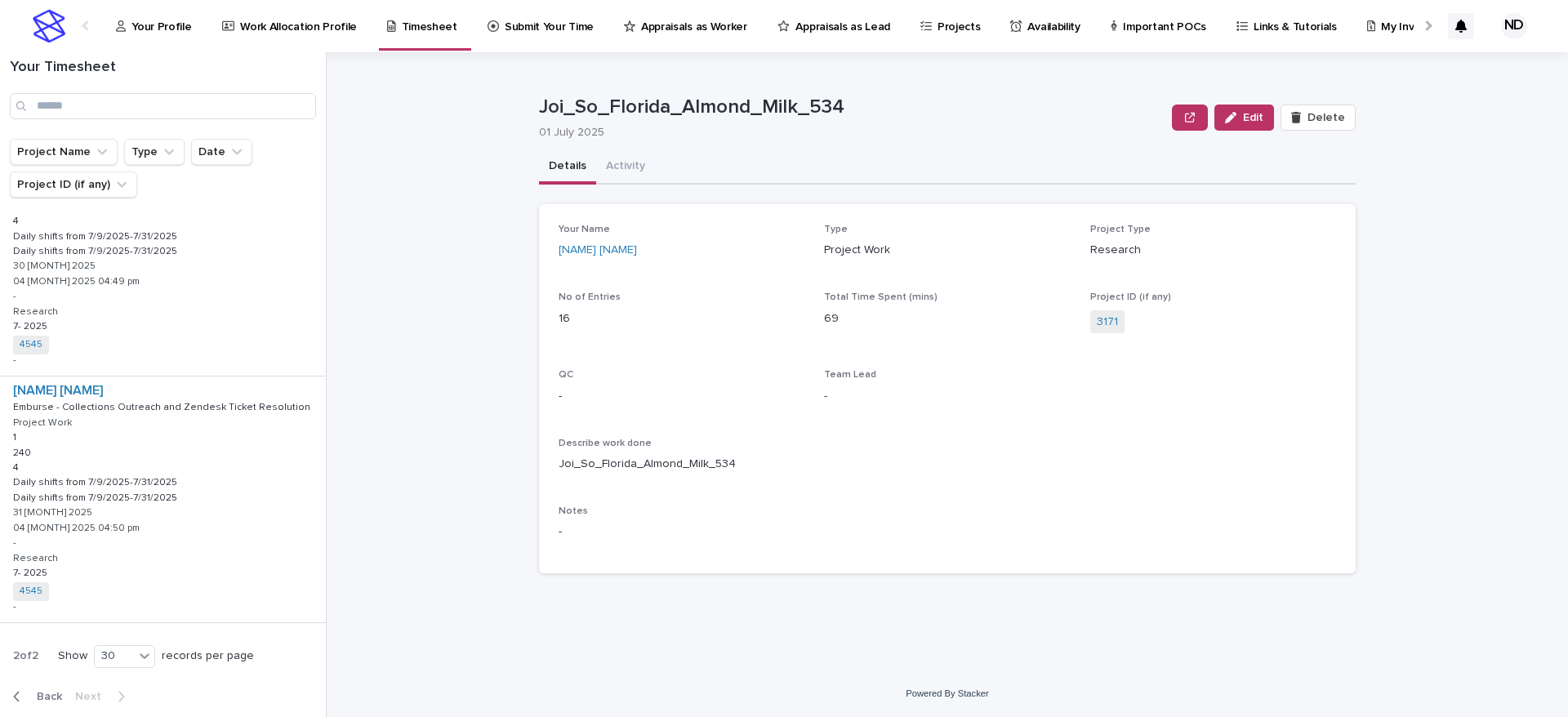 scroll, scrollTop: 3402, scrollLeft: 0, axis: vertical 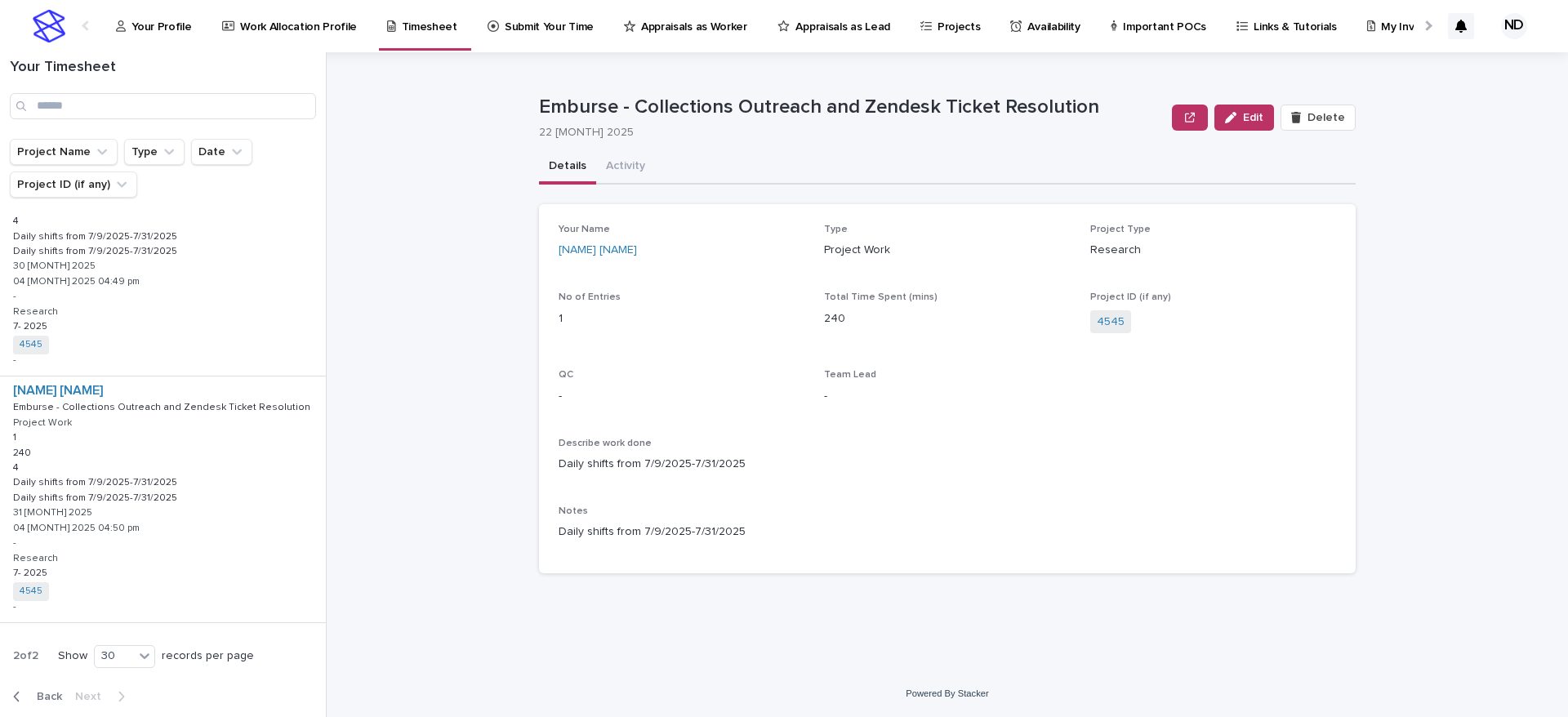 click on "Your Profile" at bounding box center (161, 17) 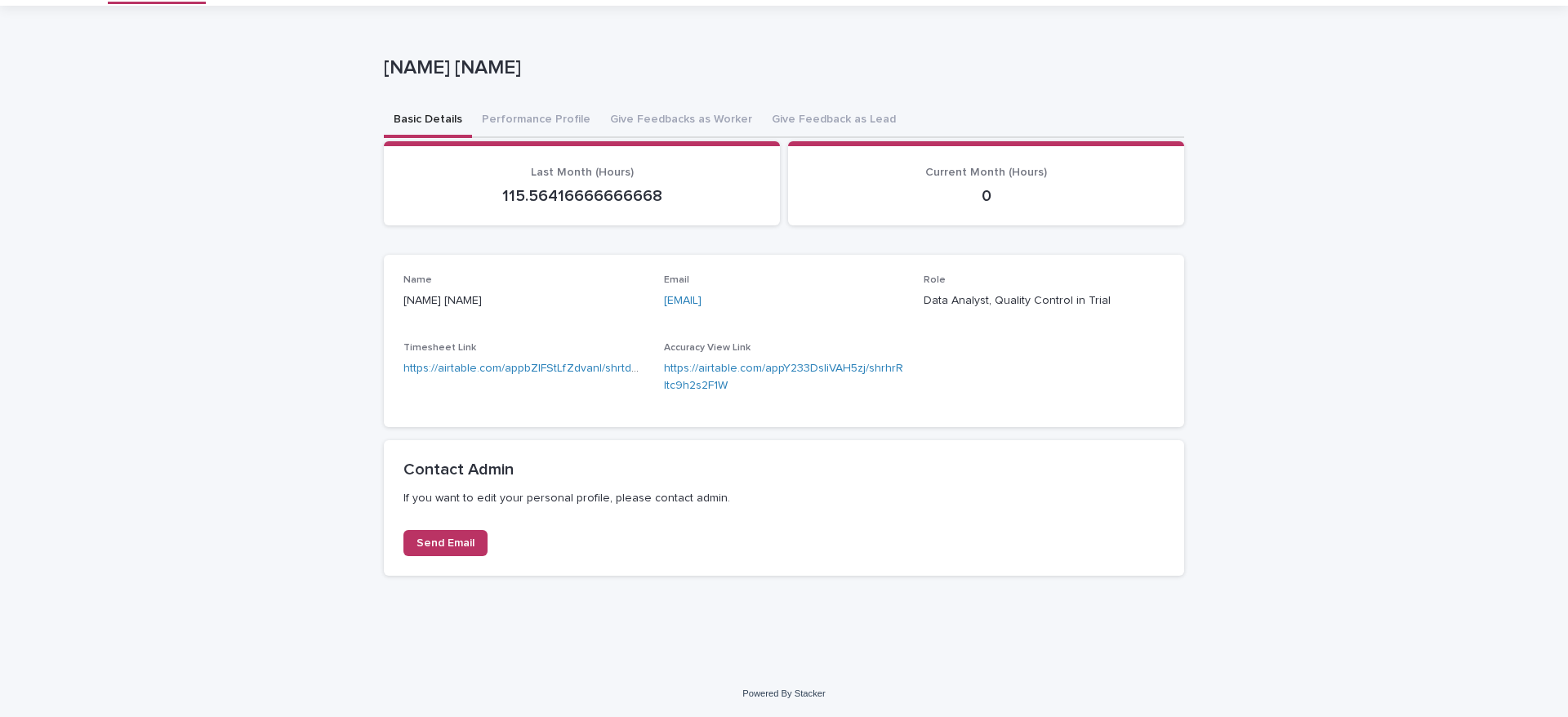 scroll, scrollTop: 0, scrollLeft: 0, axis: both 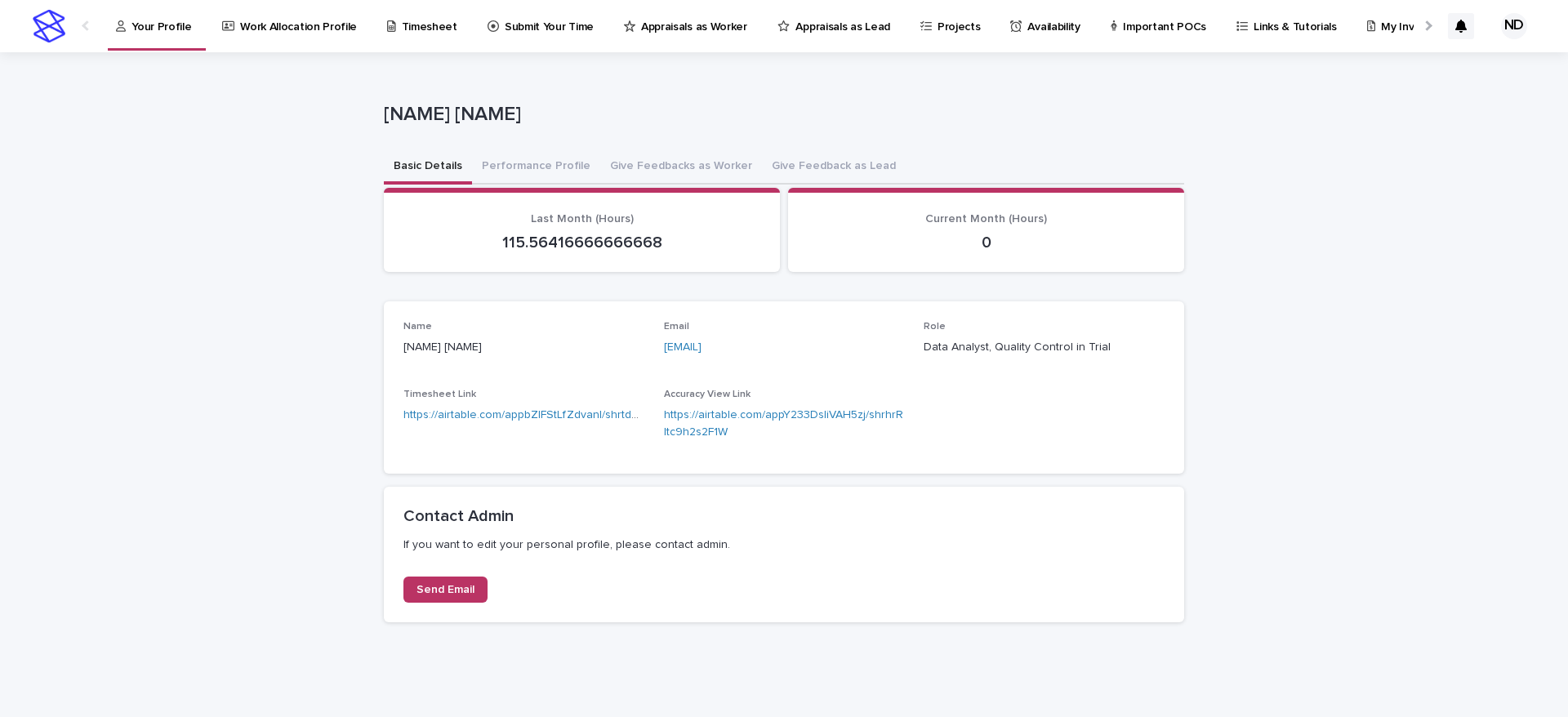 click on "**********" at bounding box center (784, 385) 